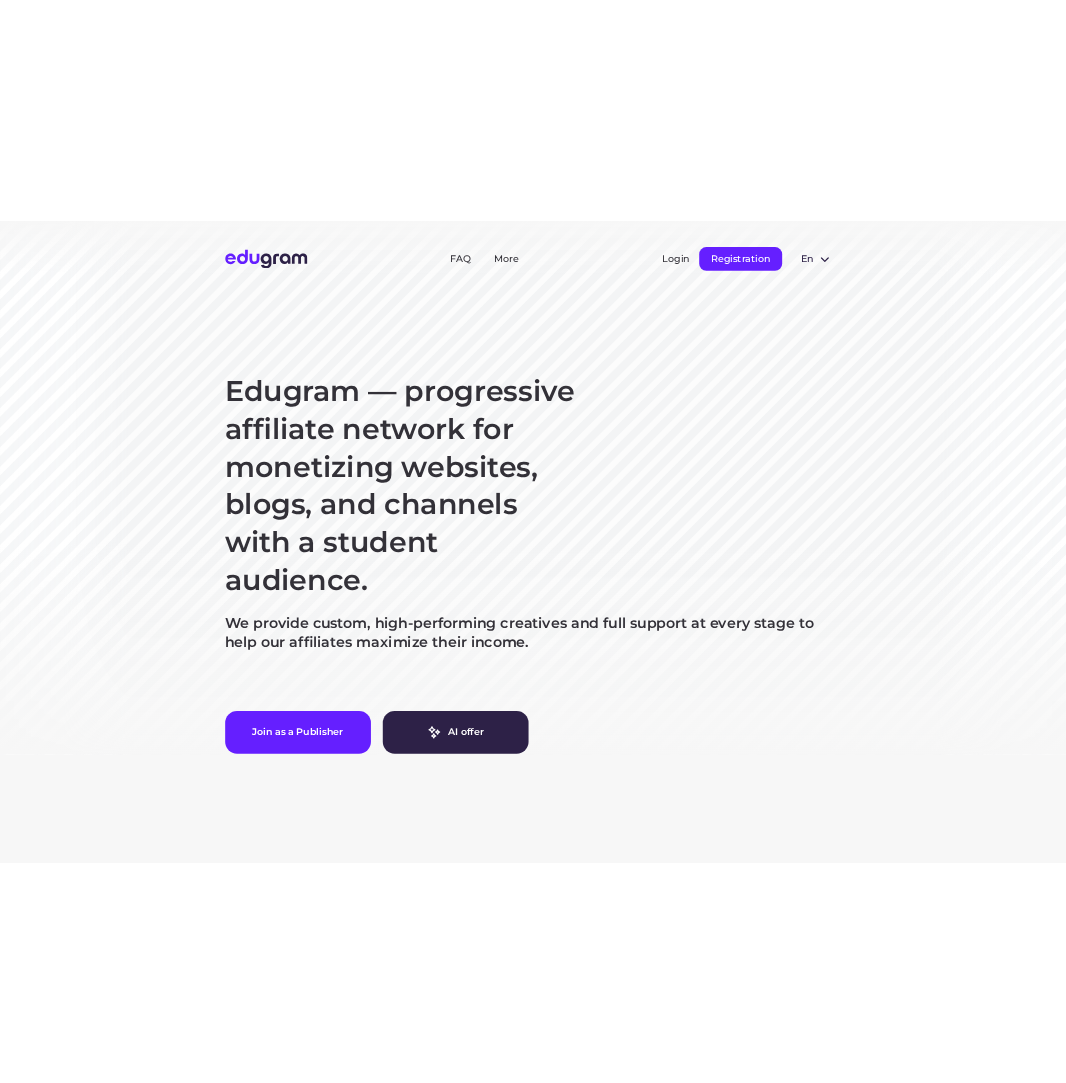scroll, scrollTop: 0, scrollLeft: 0, axis: both 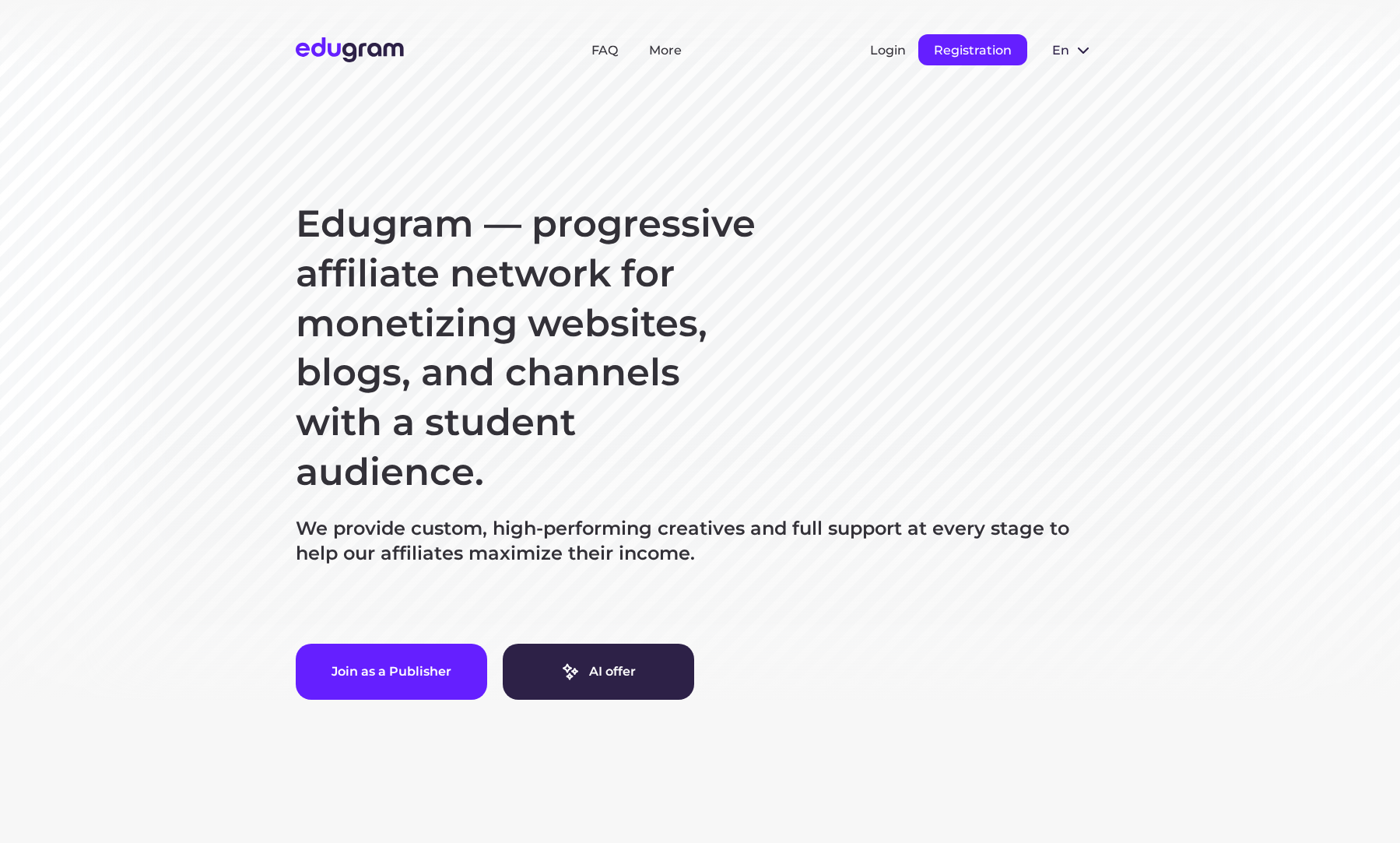click on "Registration" at bounding box center [973, 50] 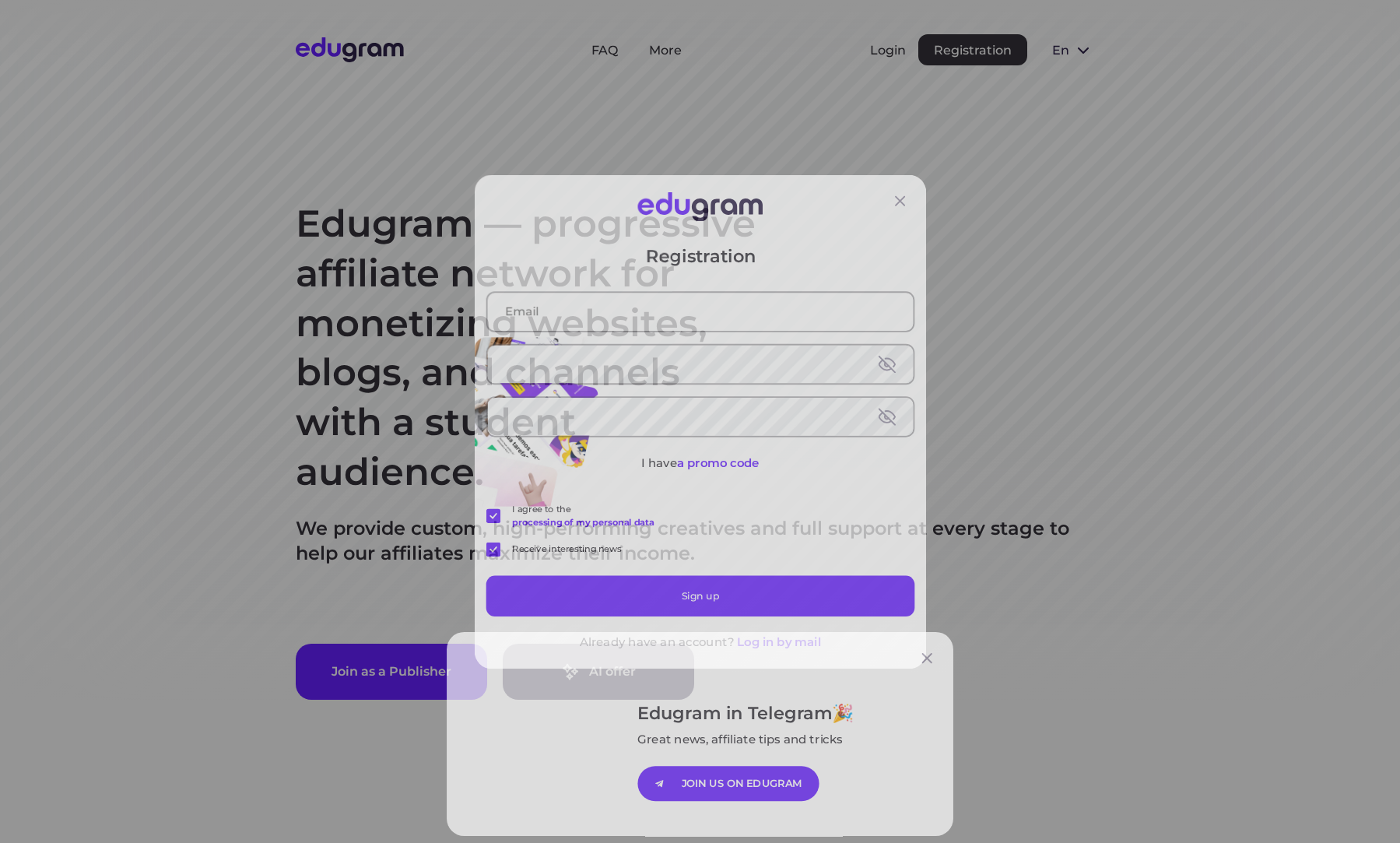 click on "Edugram in Telegram
Great news, affiliate tips and tricks
JOIN US ON EDUGRAM" at bounding box center [700, 421] 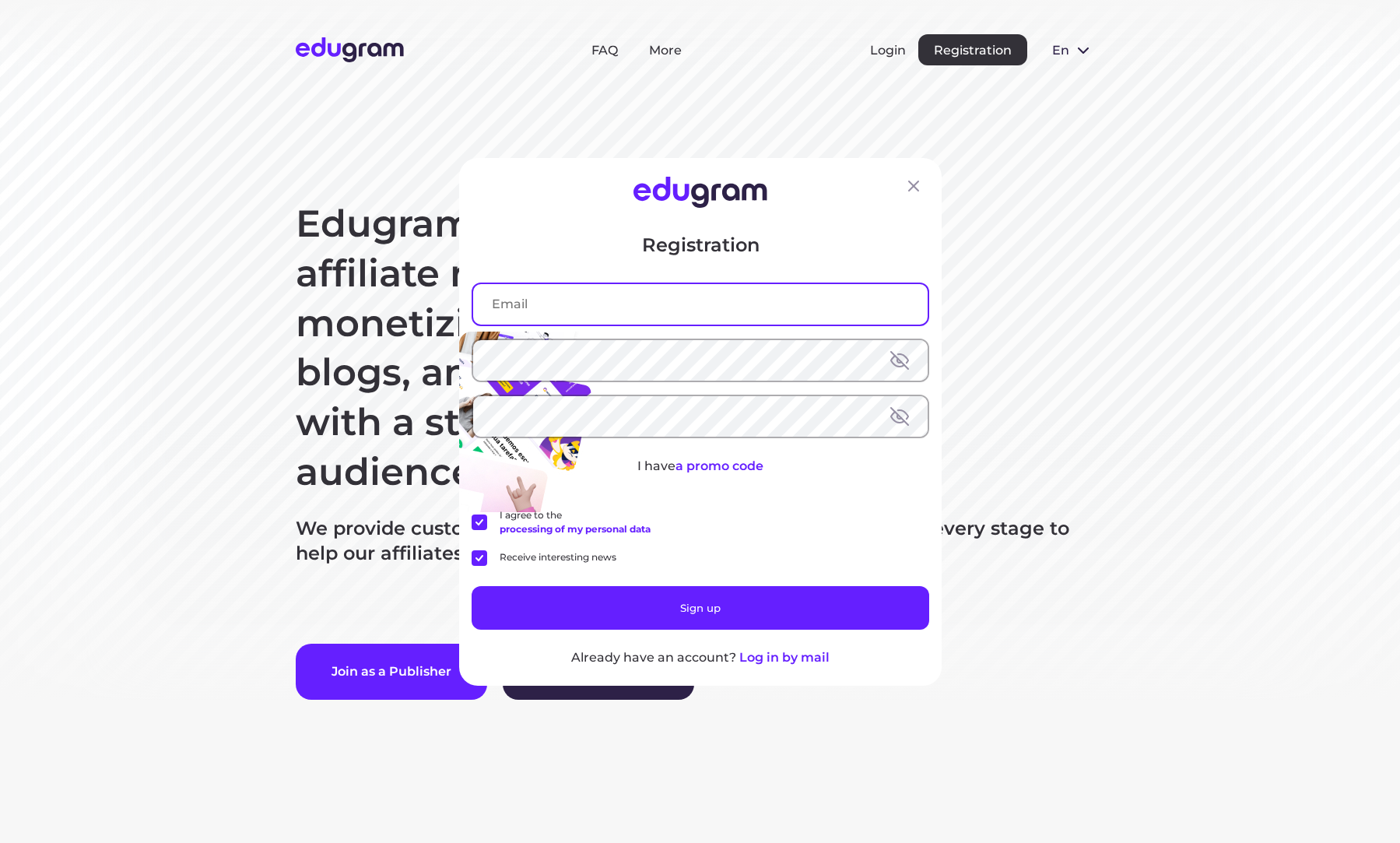 click at bounding box center [700, 304] 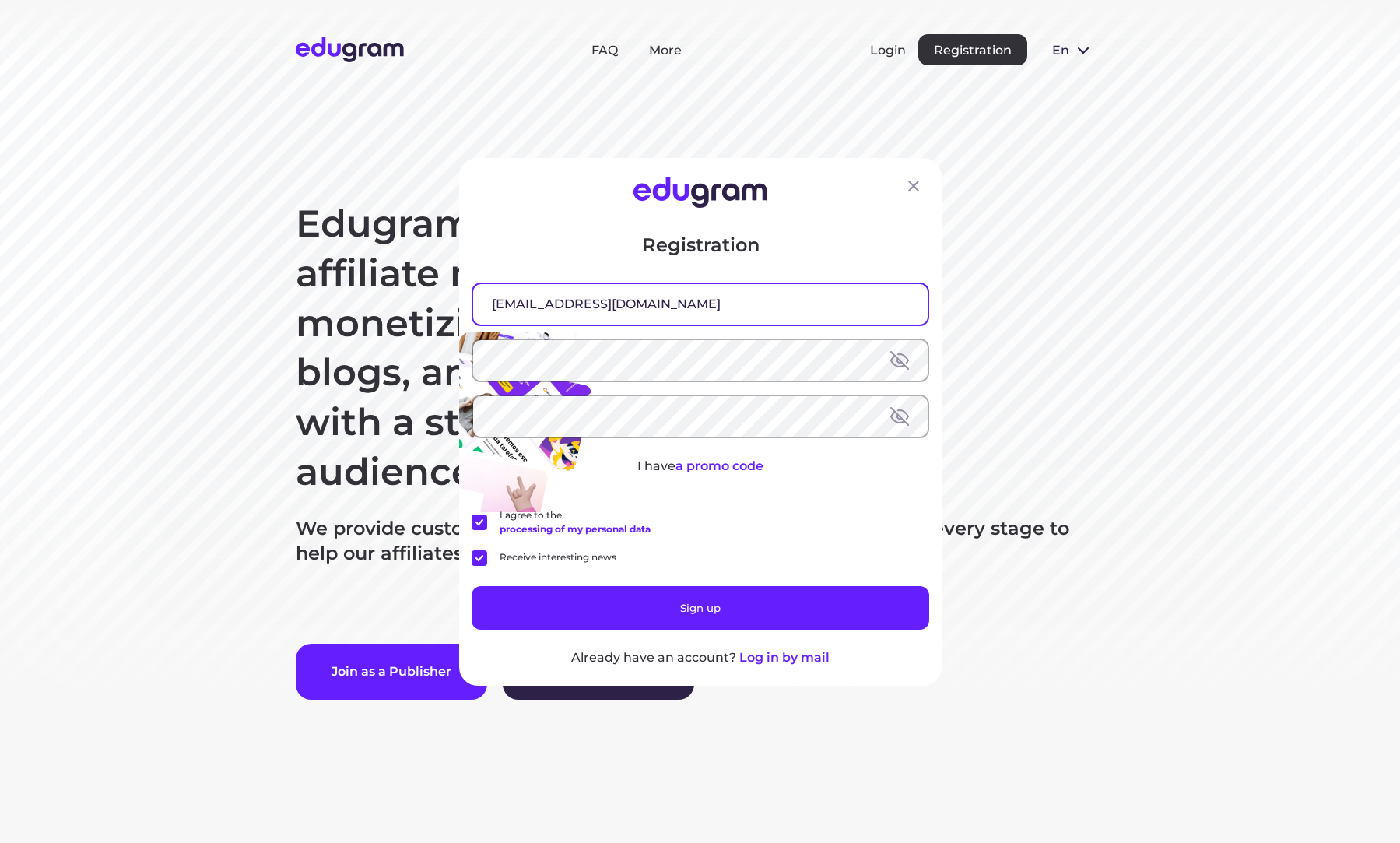 type on "adina3@mechanicspedia.com" 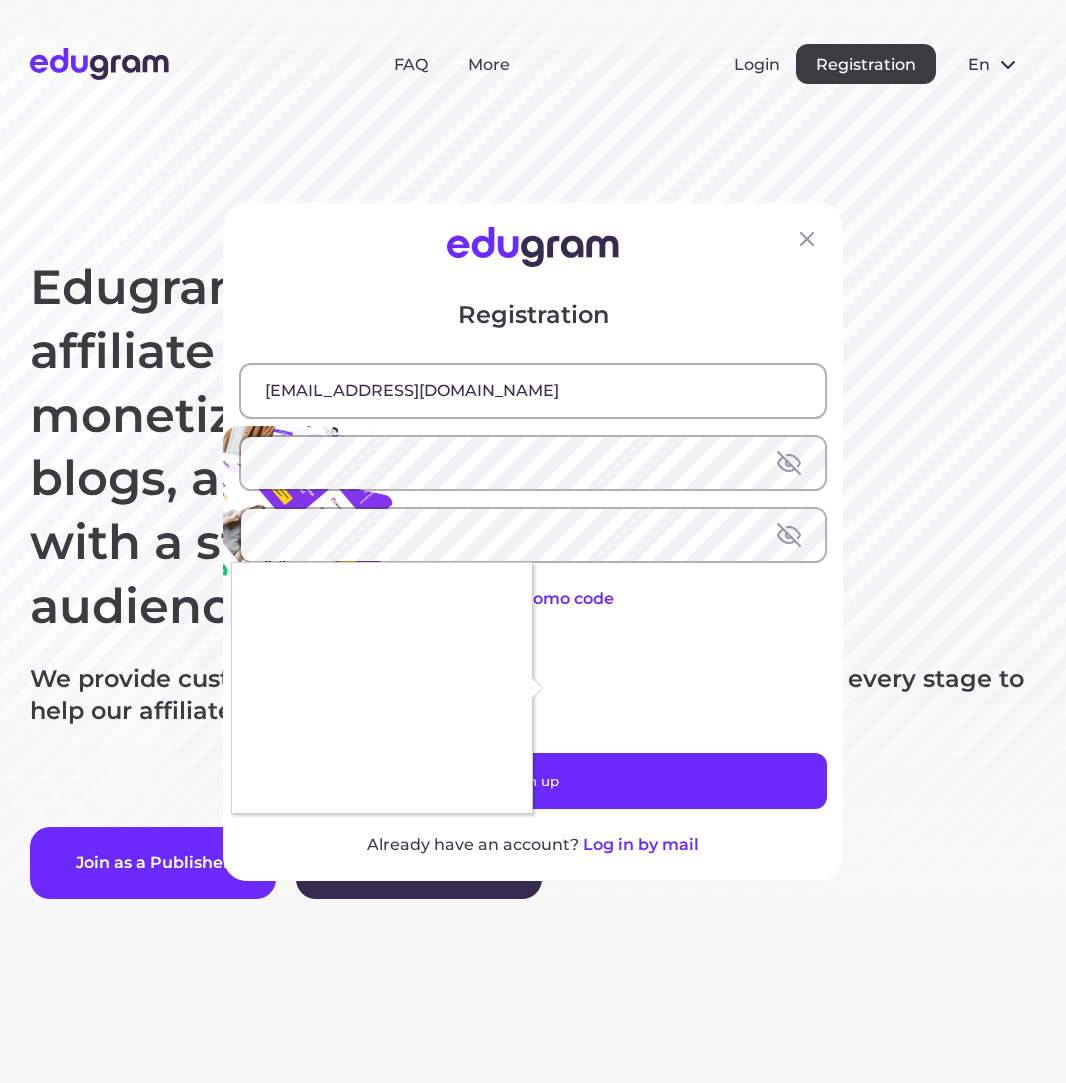 click at bounding box center (533, 541) 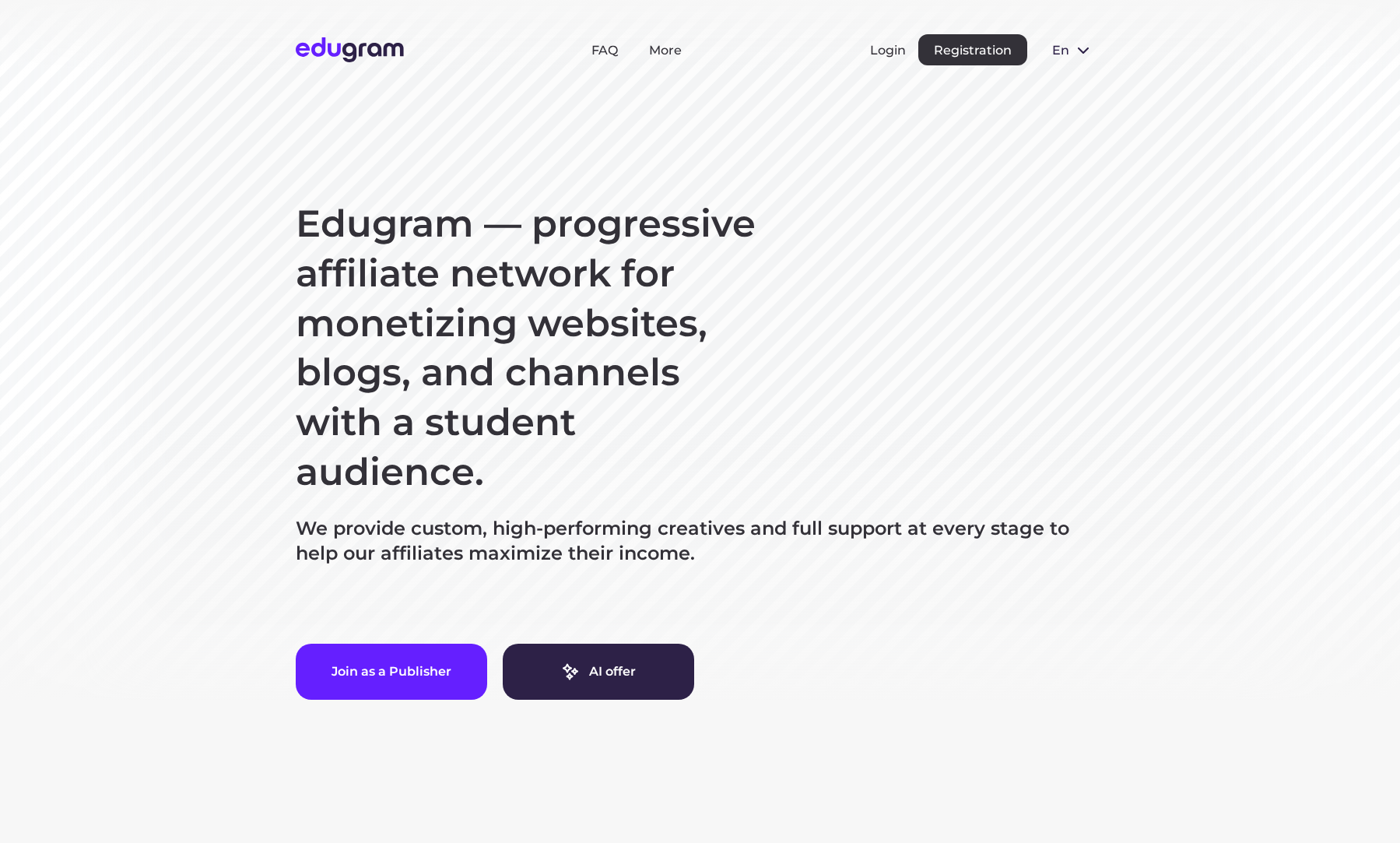 scroll, scrollTop: 0, scrollLeft: 0, axis: both 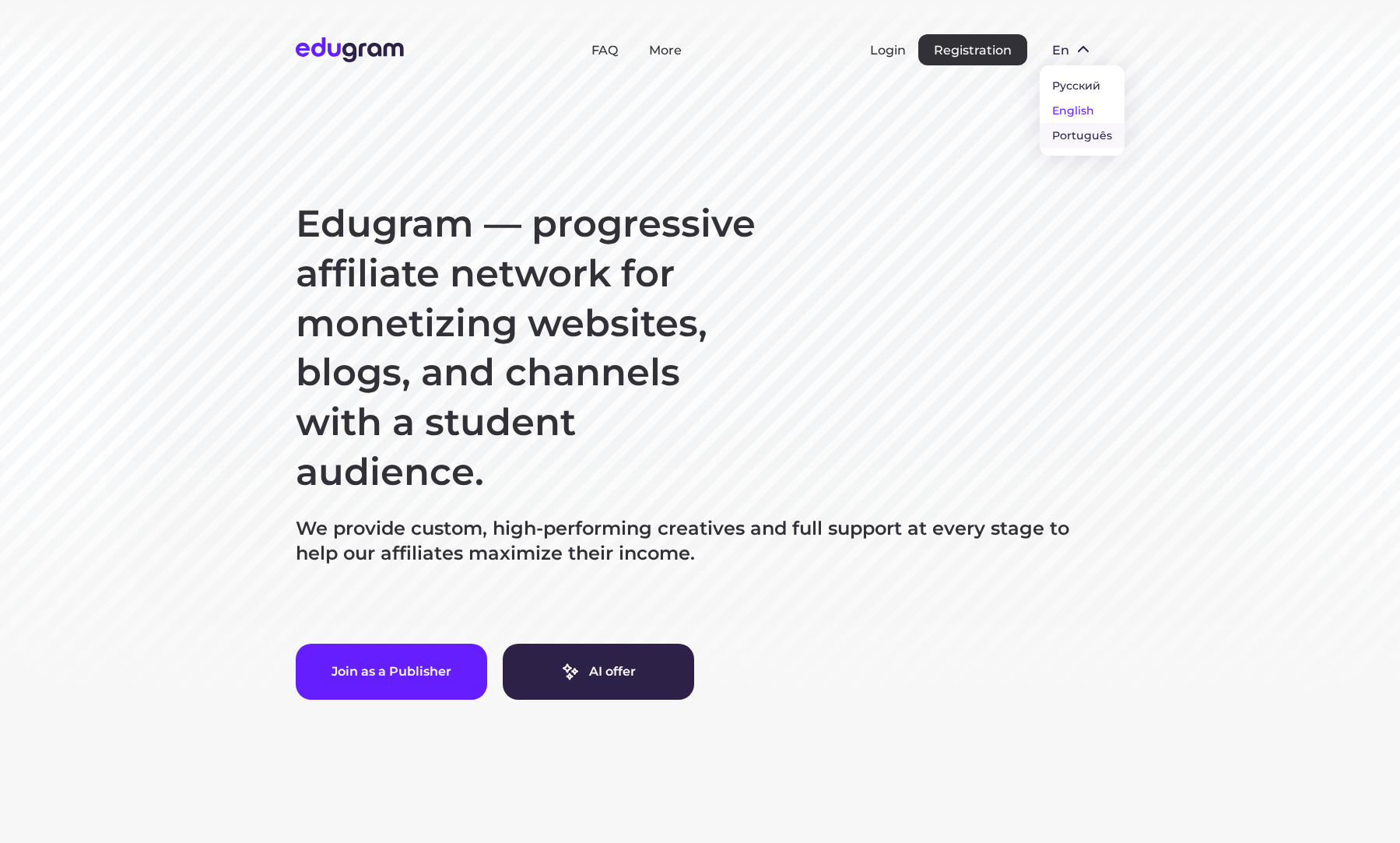 click on "Português" at bounding box center [1082, 135] 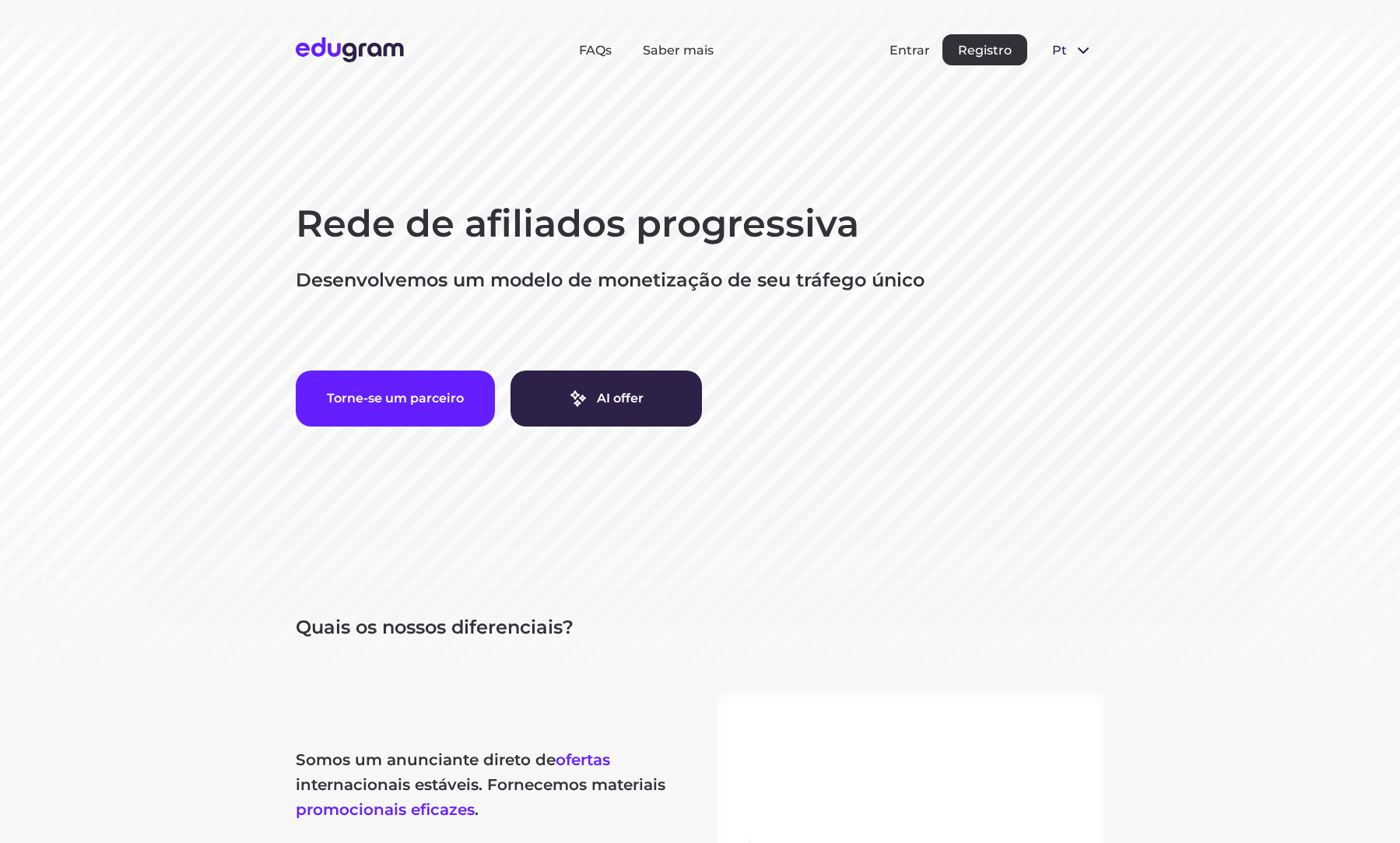 scroll, scrollTop: 0, scrollLeft: 0, axis: both 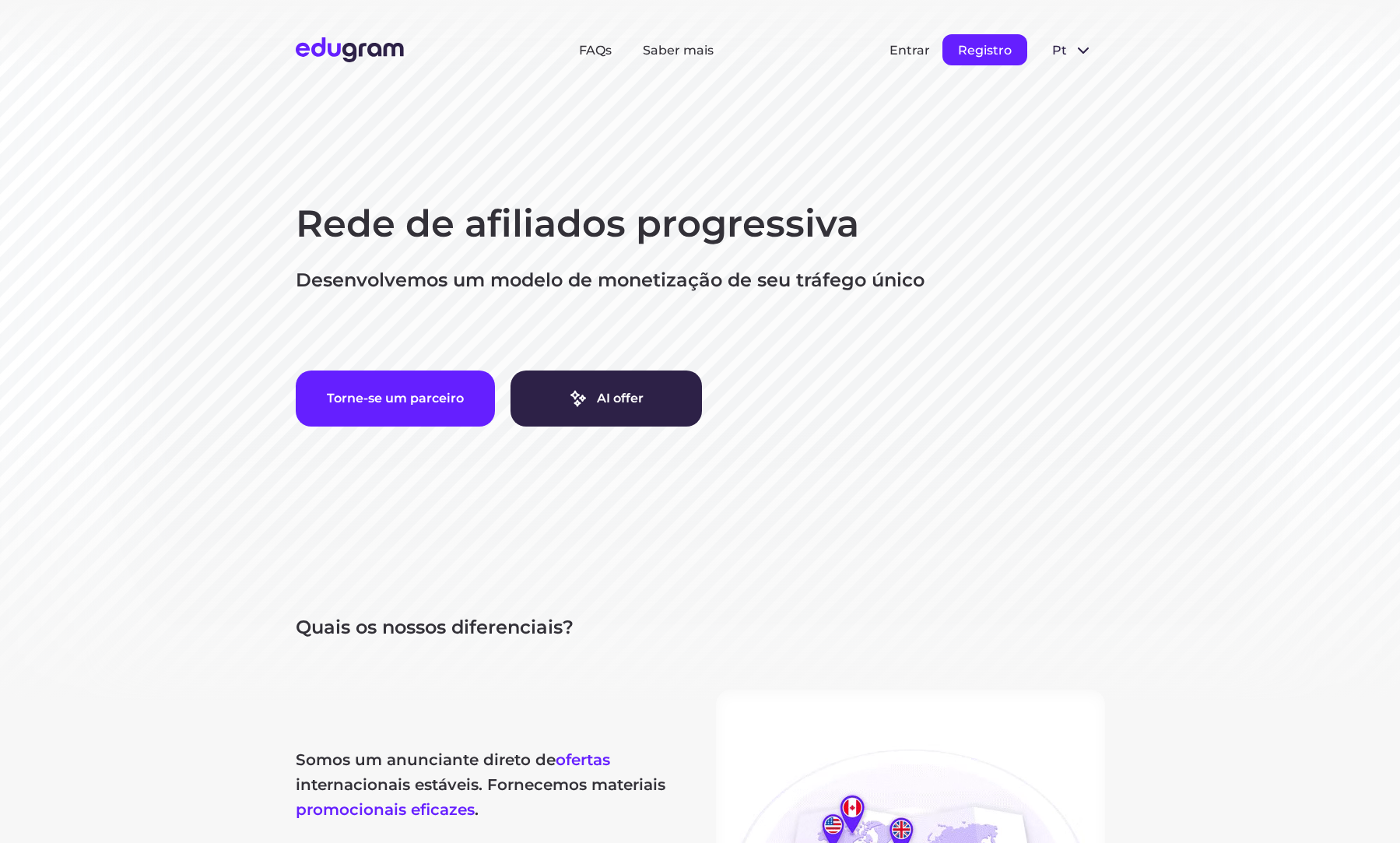 click on "Registro" at bounding box center (984, 50) 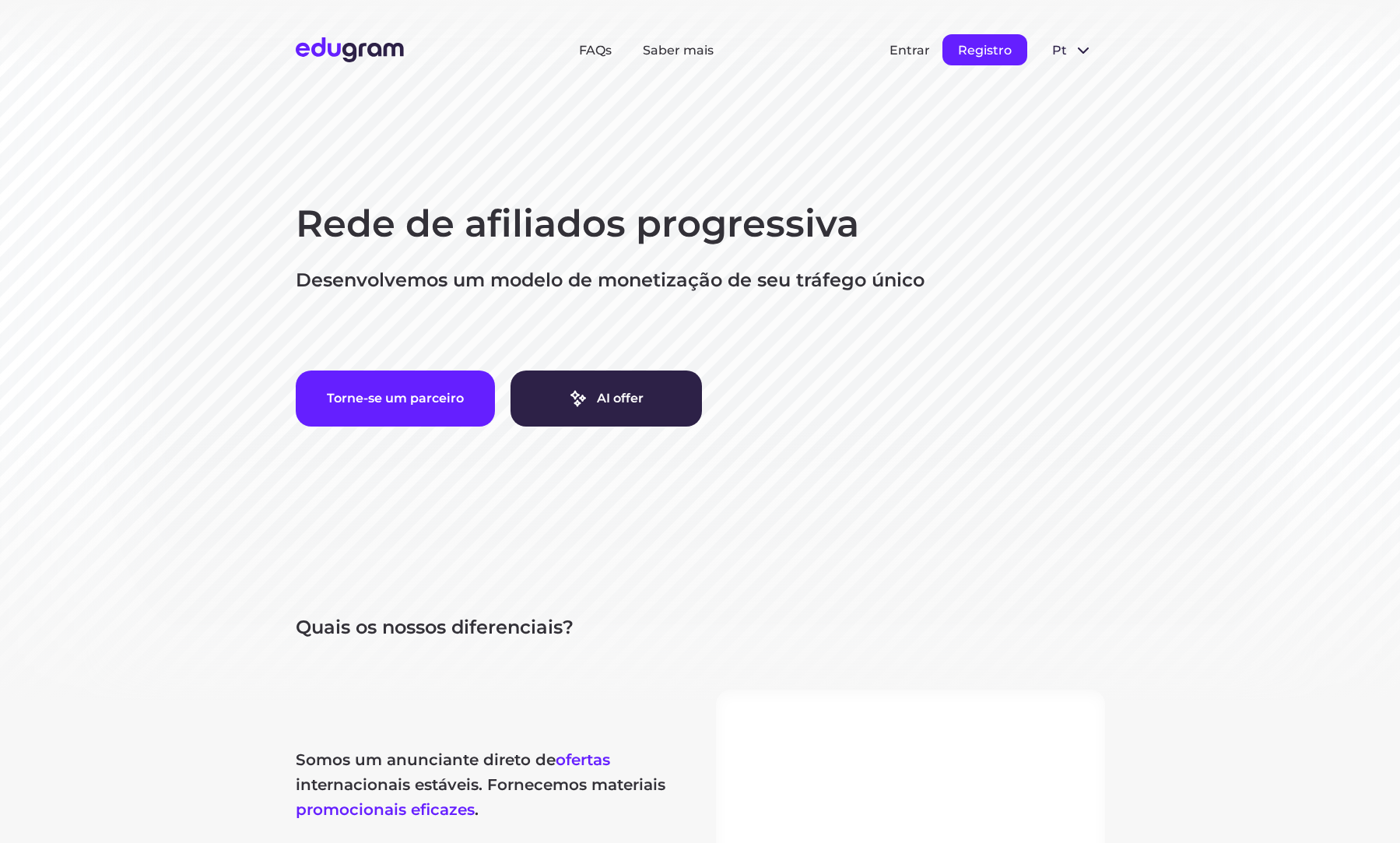 click on "Registro" at bounding box center (984, 50) 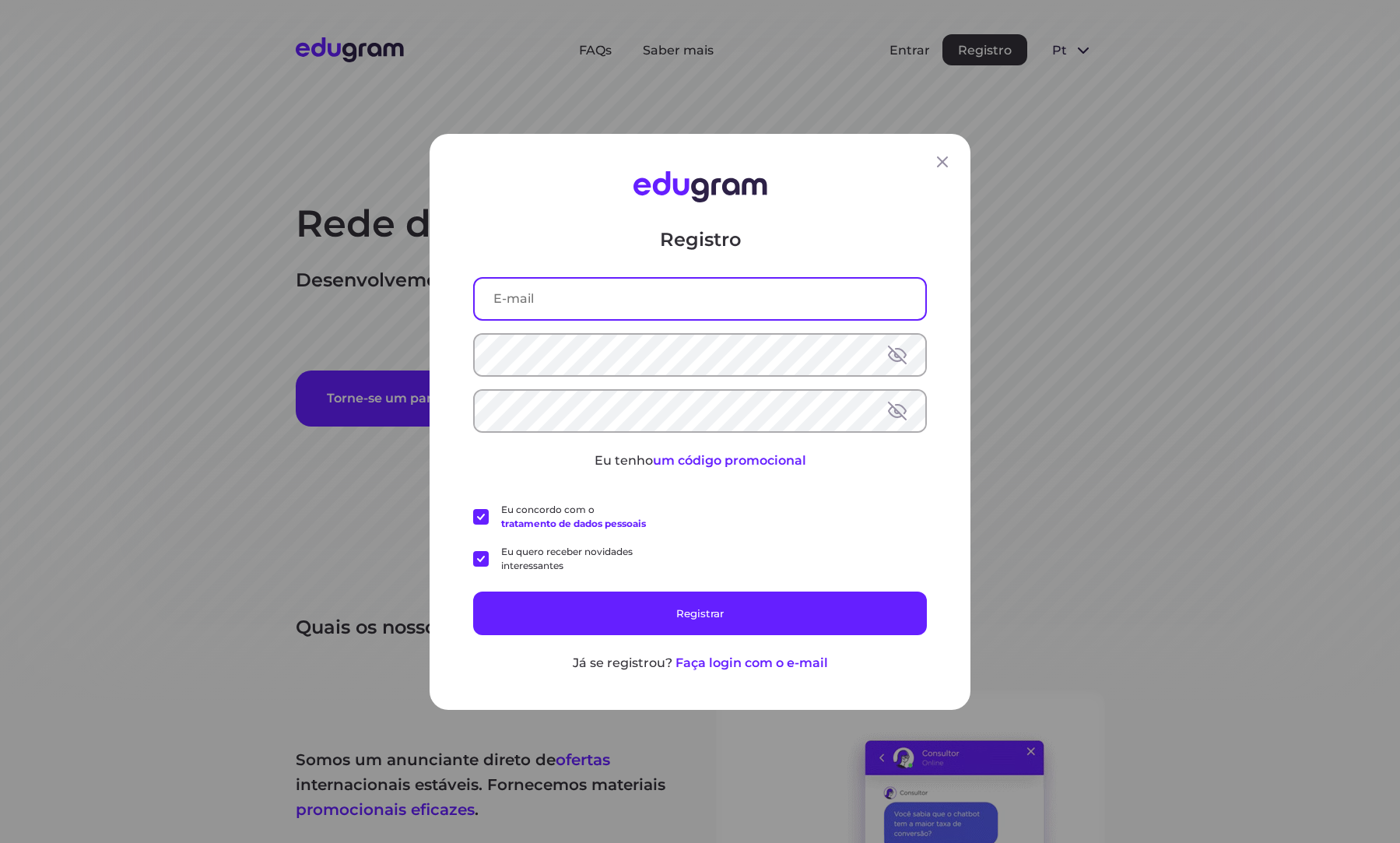 click at bounding box center (700, 298) 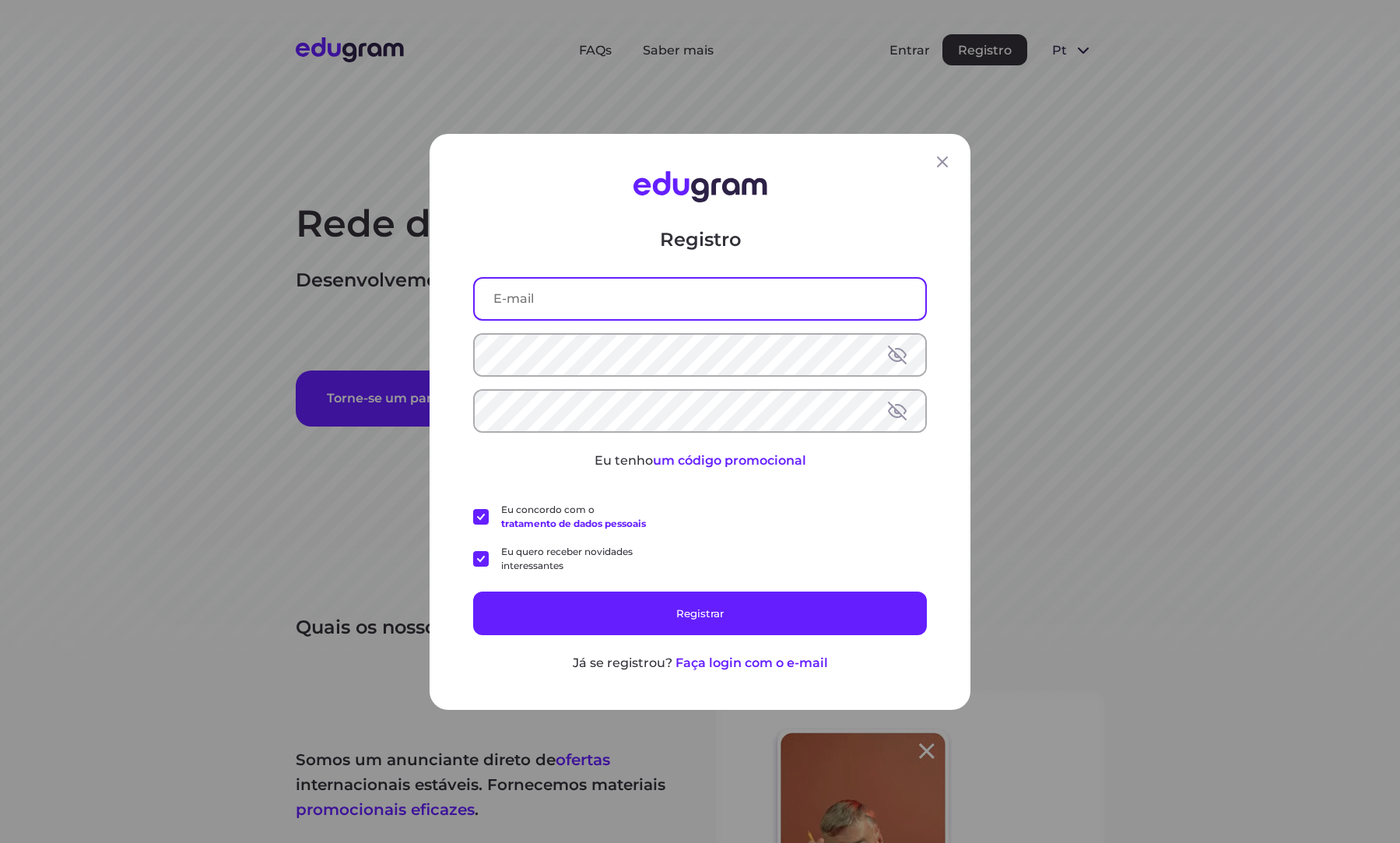 click at bounding box center [700, 298] 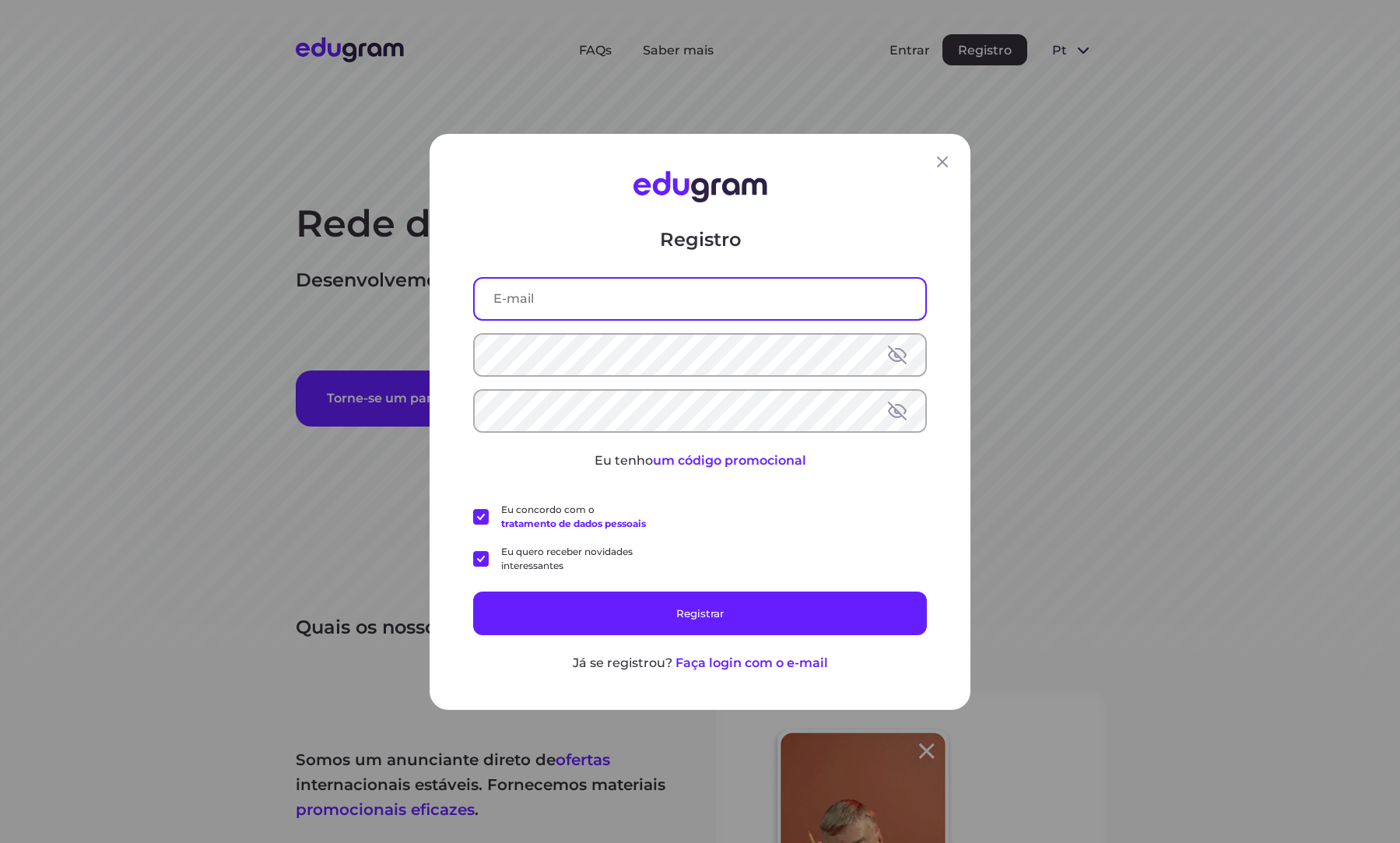 paste on "adina3@mechanicspedia.com" 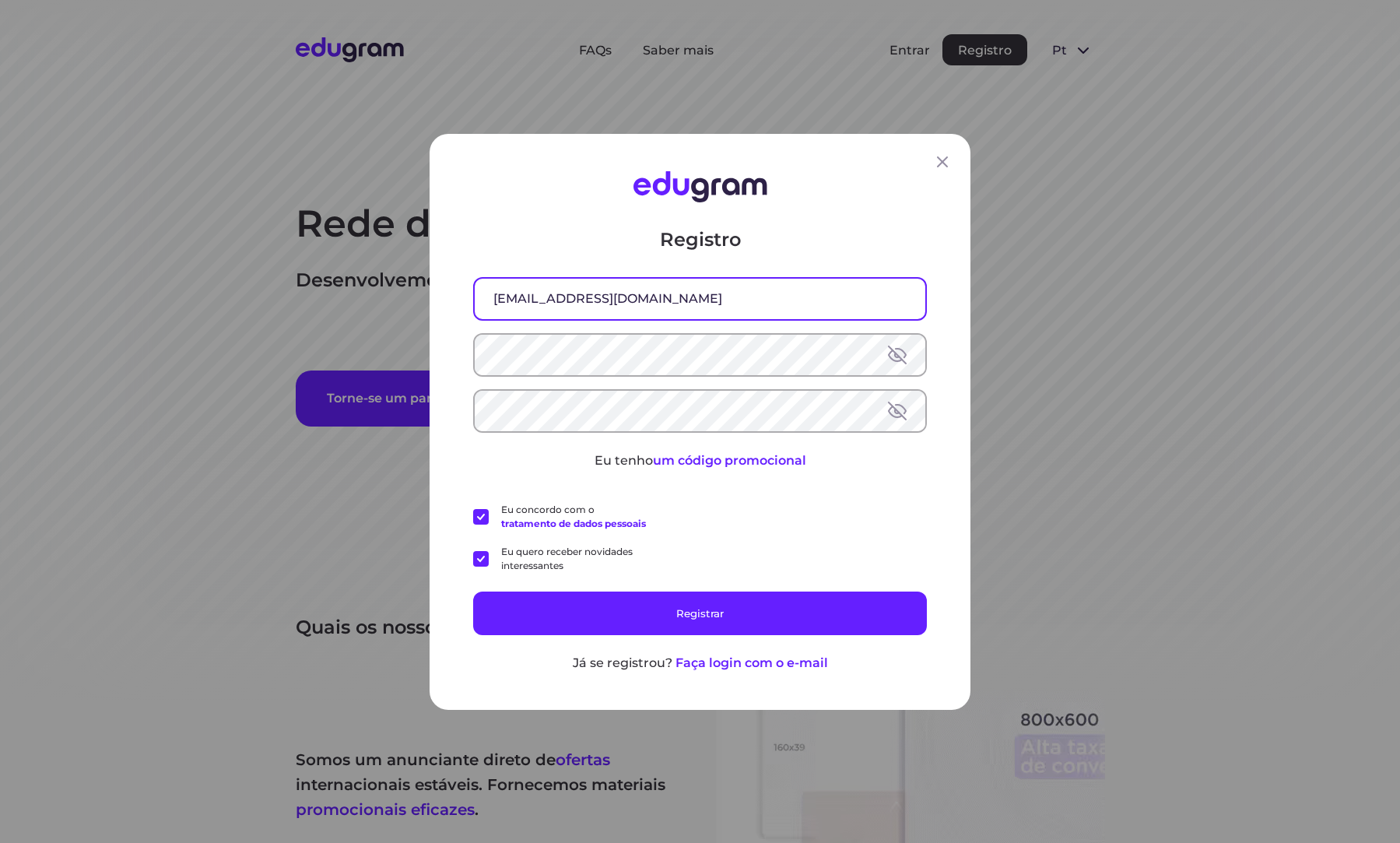 type on "adina3@mechanicspedia.com" 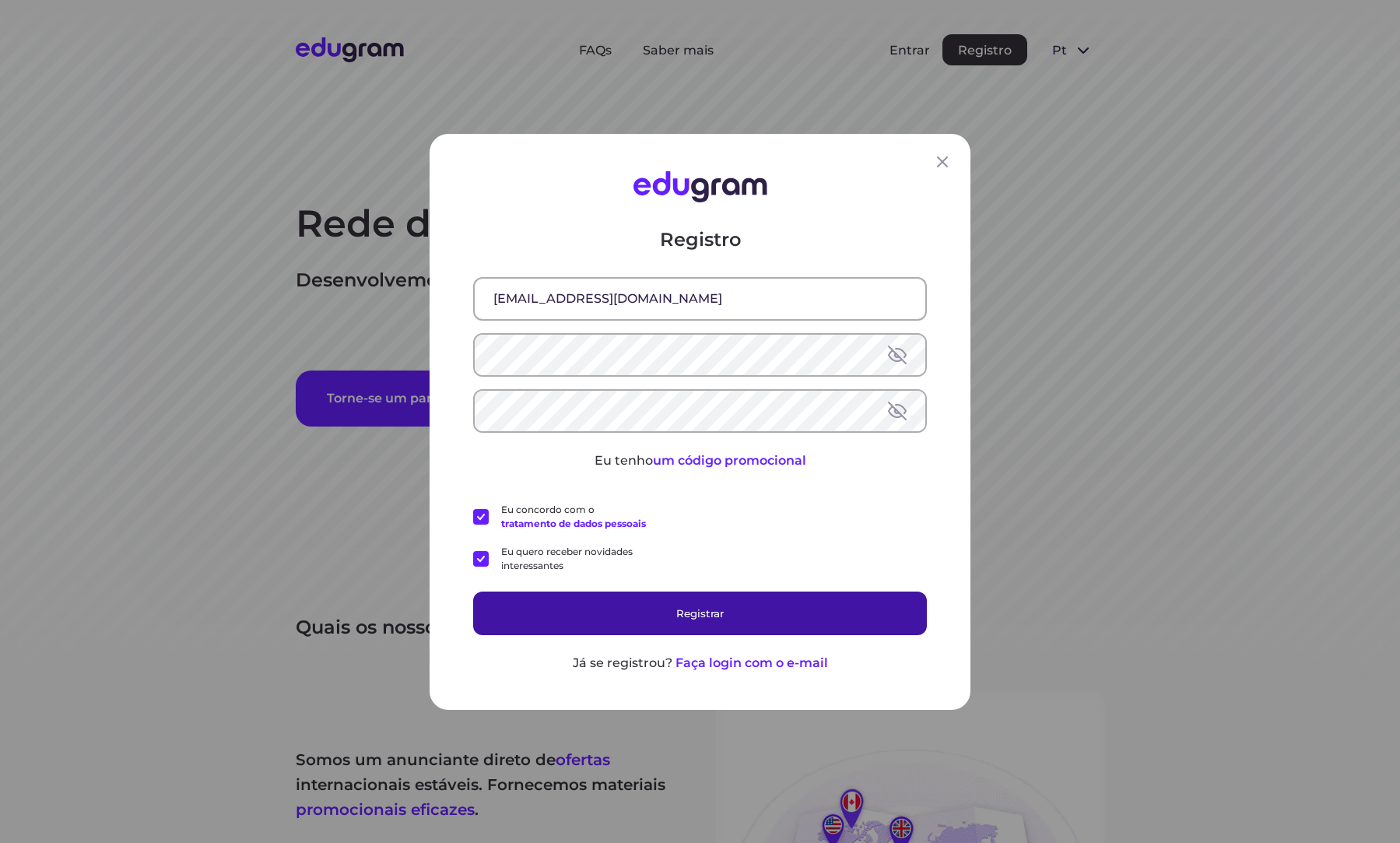 click on "Registrar" at bounding box center (700, 613) 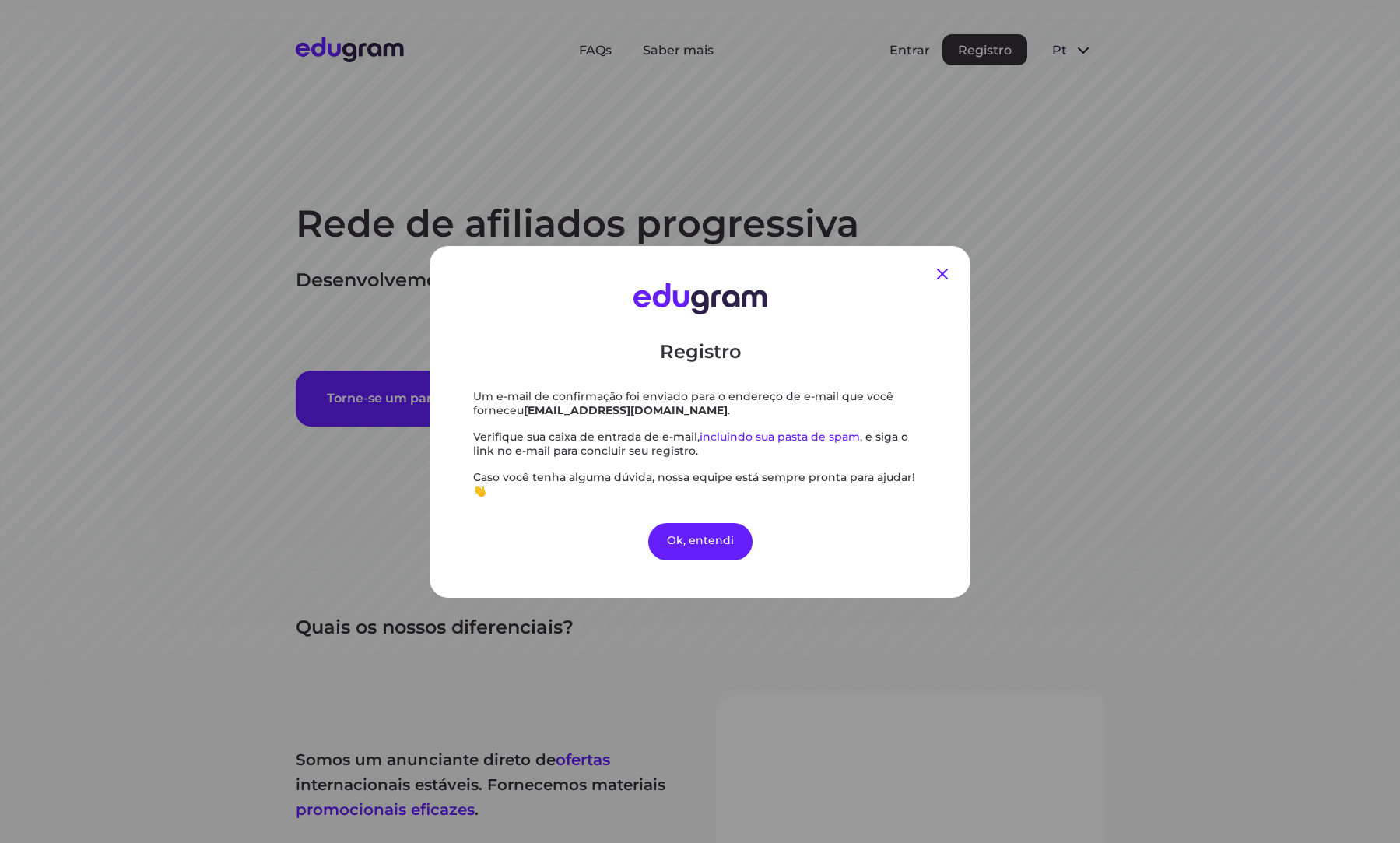 click 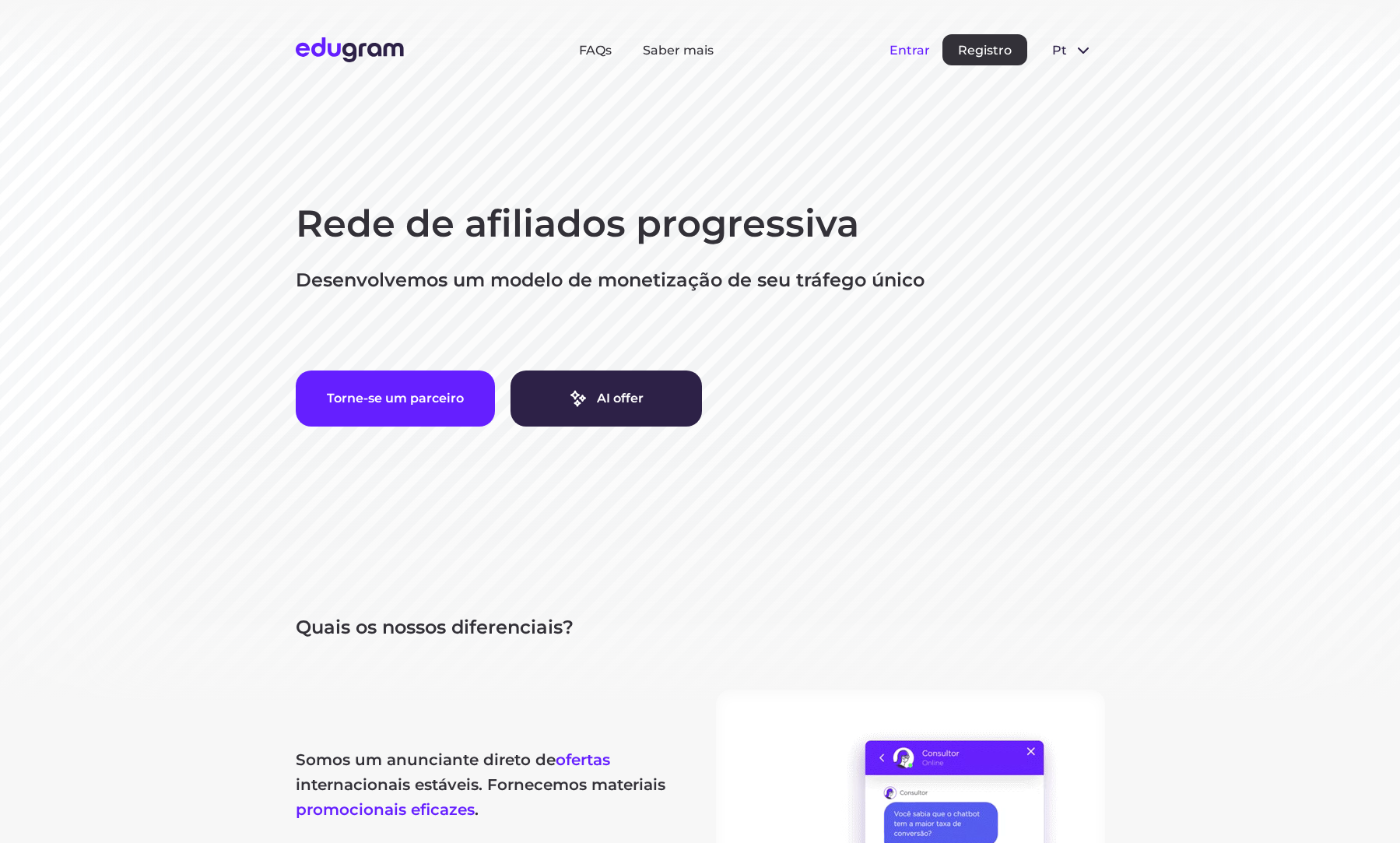 click on "Entrar" at bounding box center (910, 50) 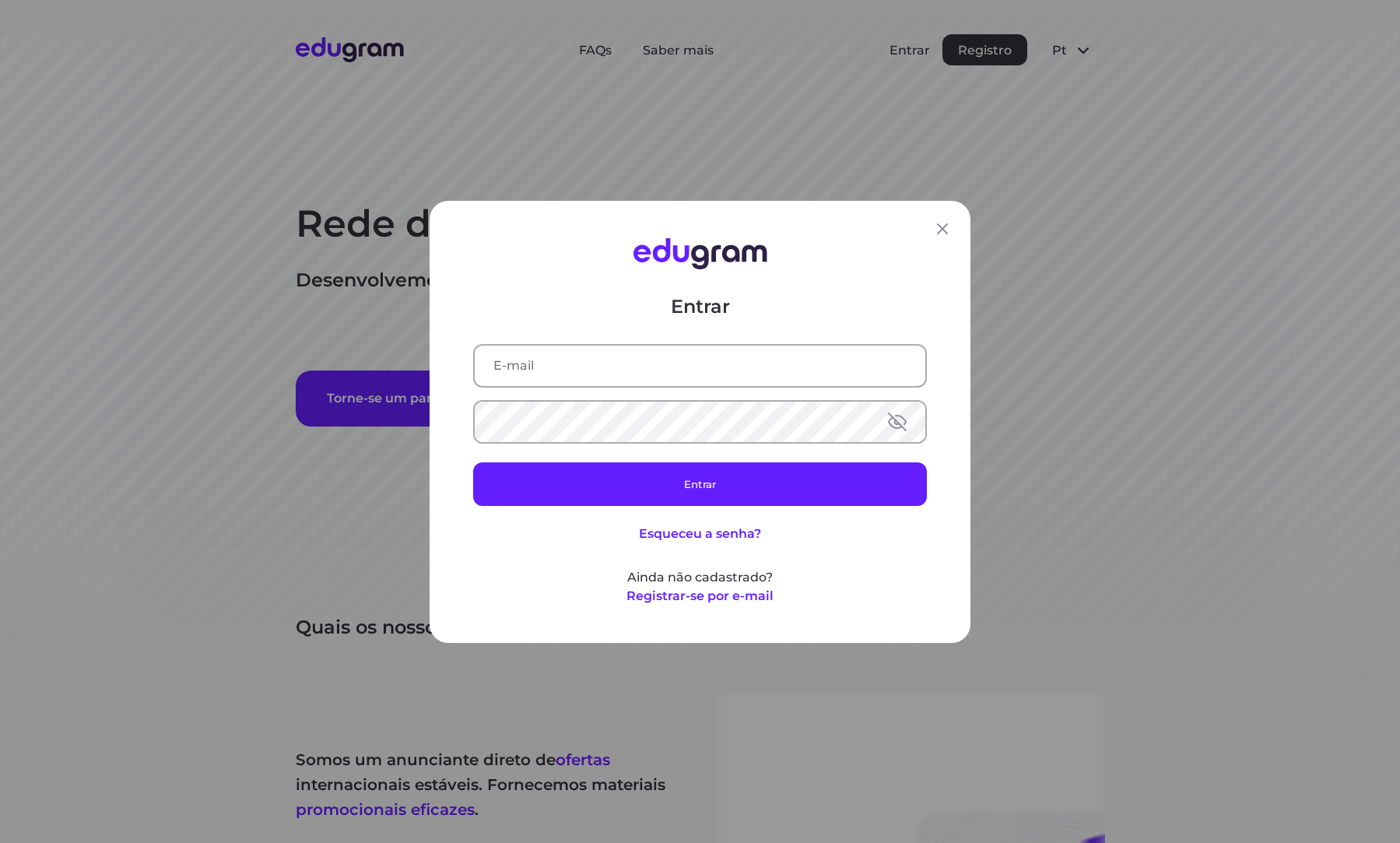 paste on "adina3@mechanicspedia.com" 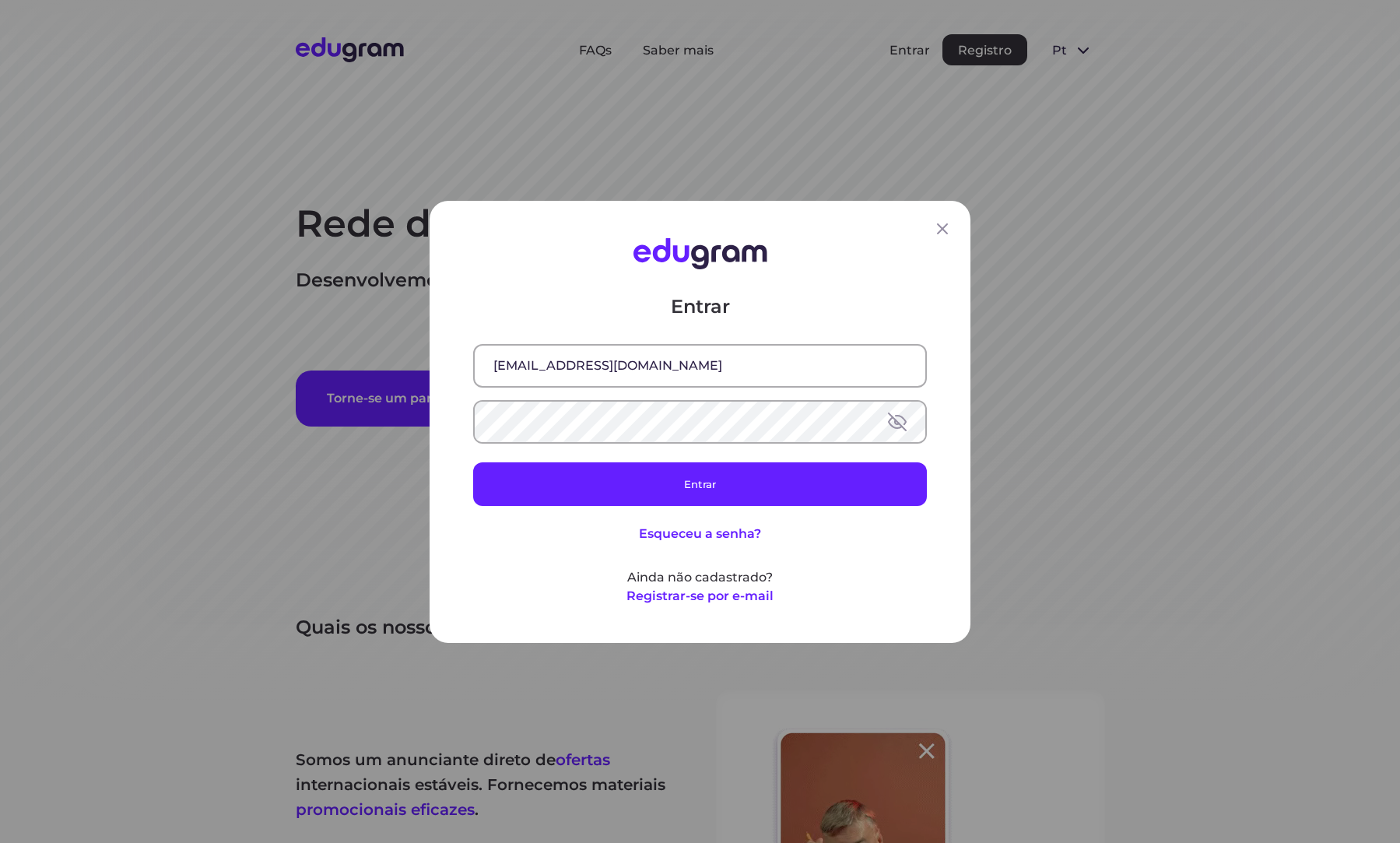 click on "adina3@mechanicspedia.com" at bounding box center [700, 365] 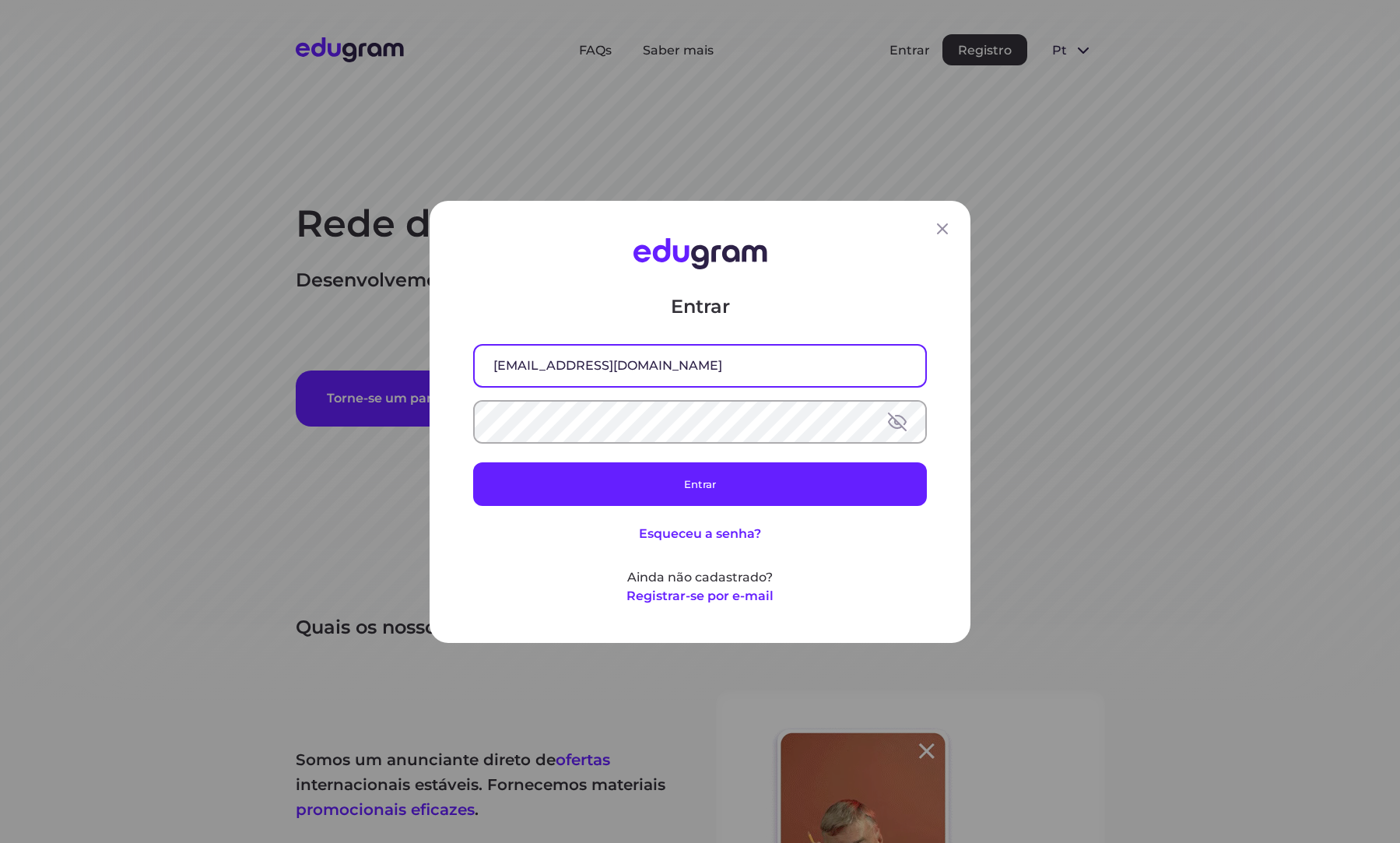 type on "adina3@mechanicspedia.com" 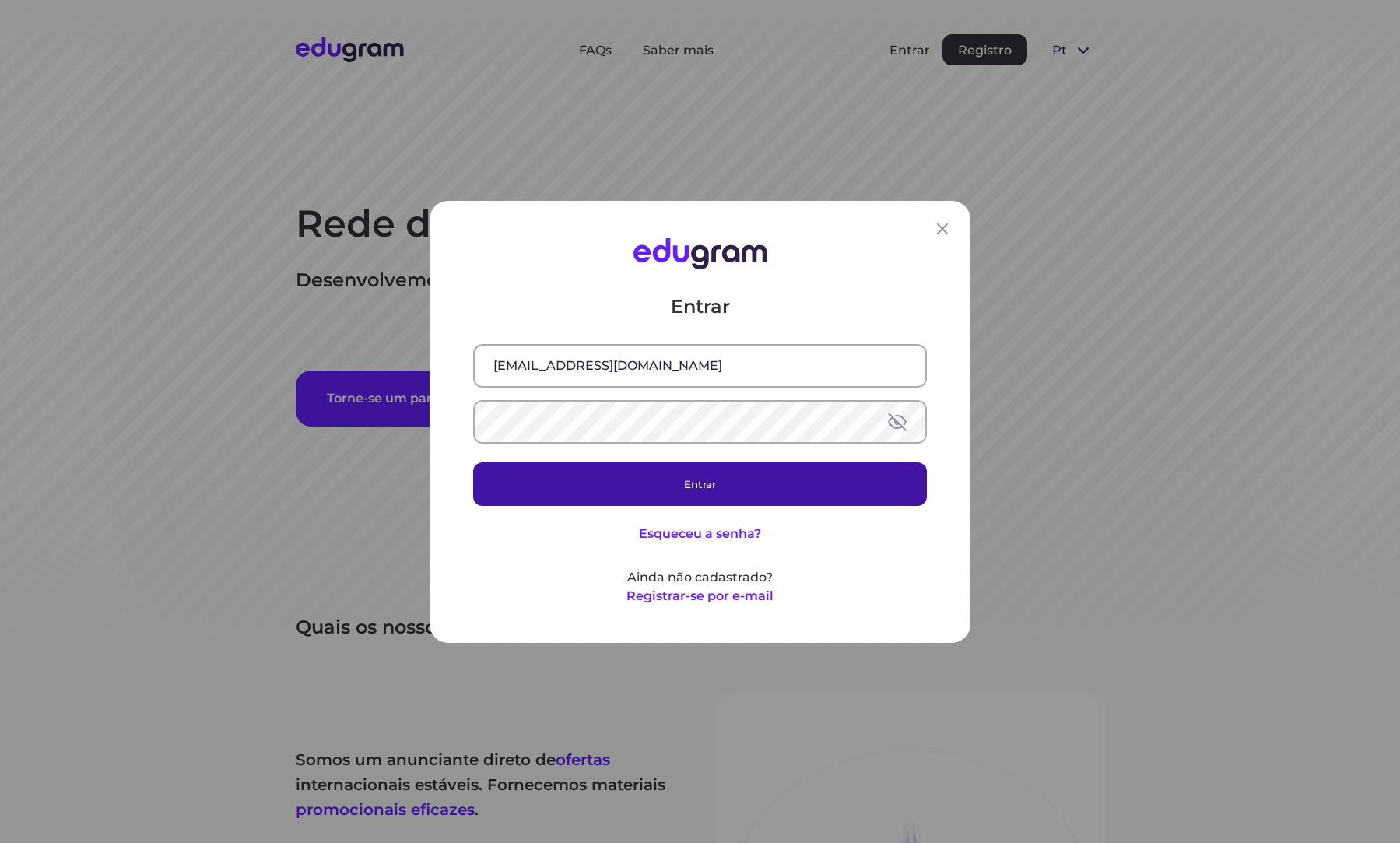 click on "Entrar" at bounding box center [700, 483] 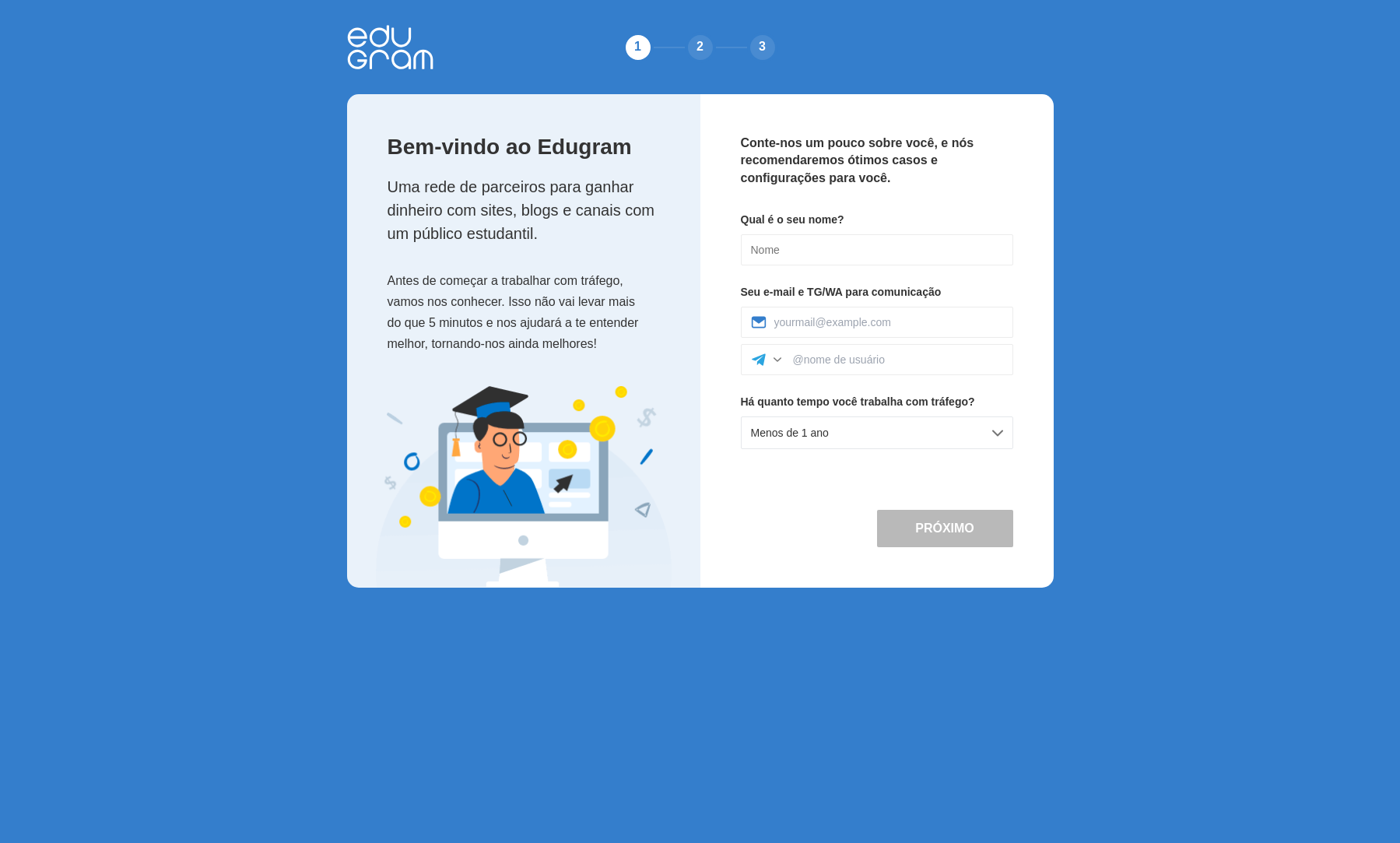 scroll, scrollTop: 0, scrollLeft: 0, axis: both 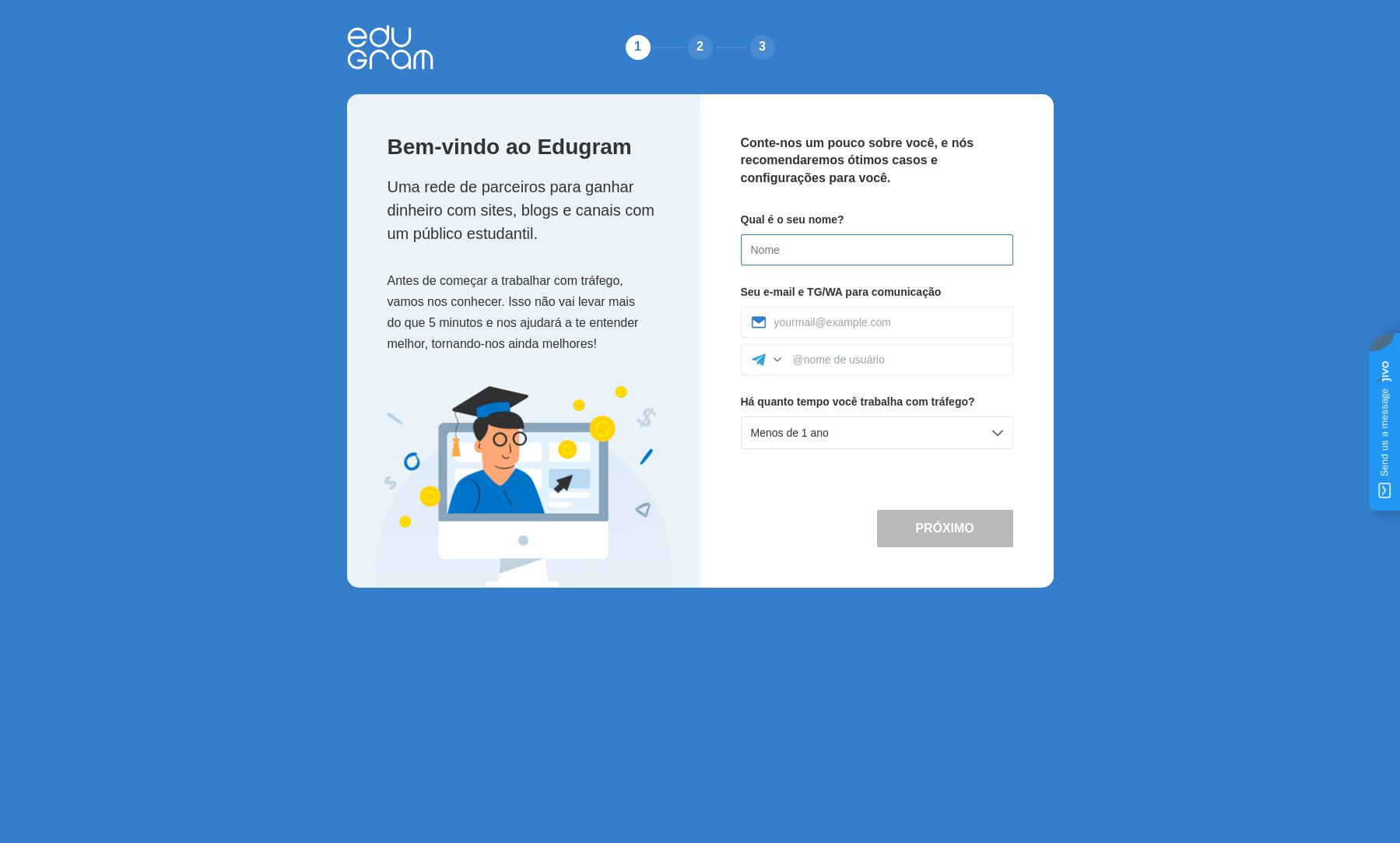 click at bounding box center (877, 250) 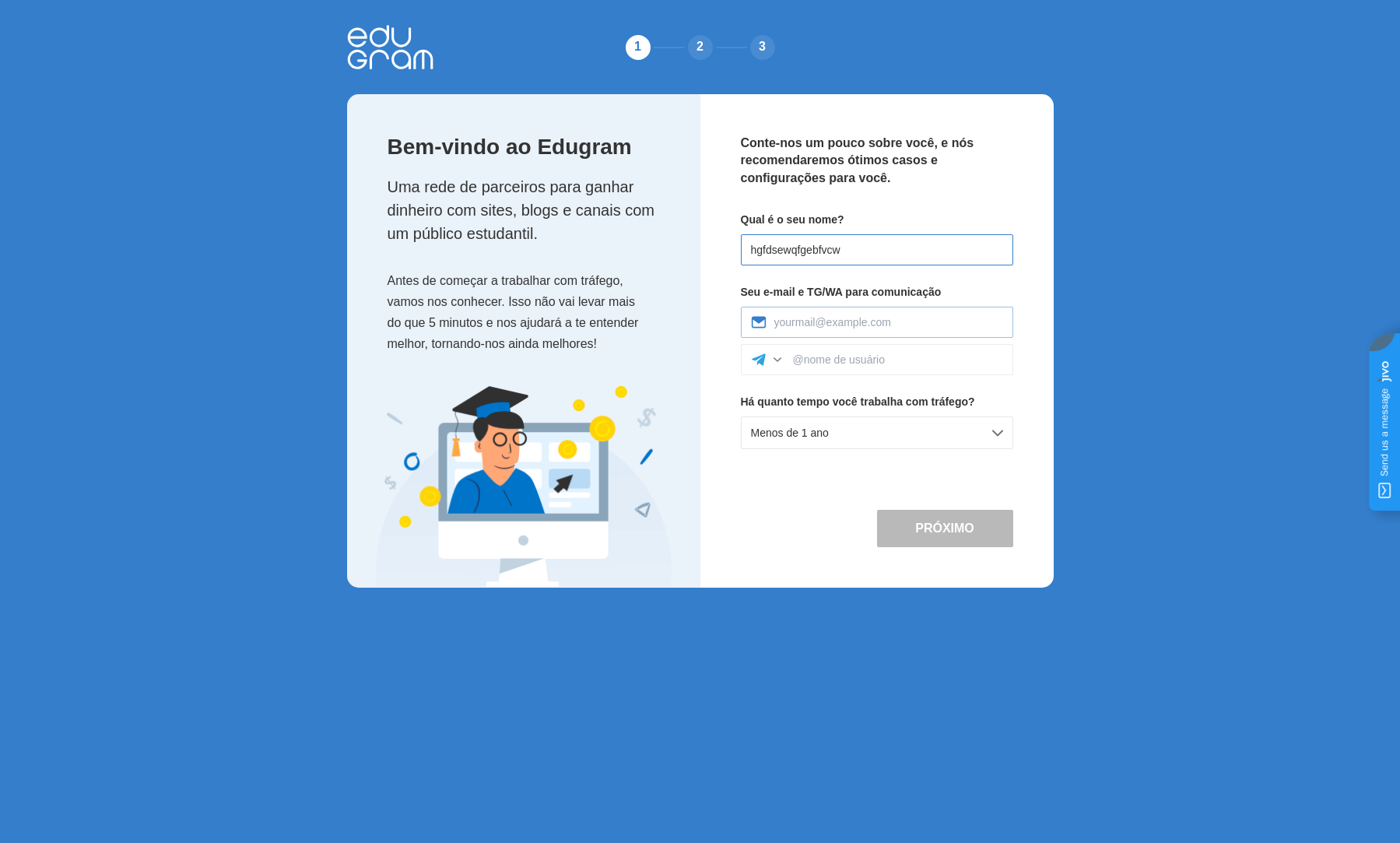 type on "hgfdsewqfgebfvcw" 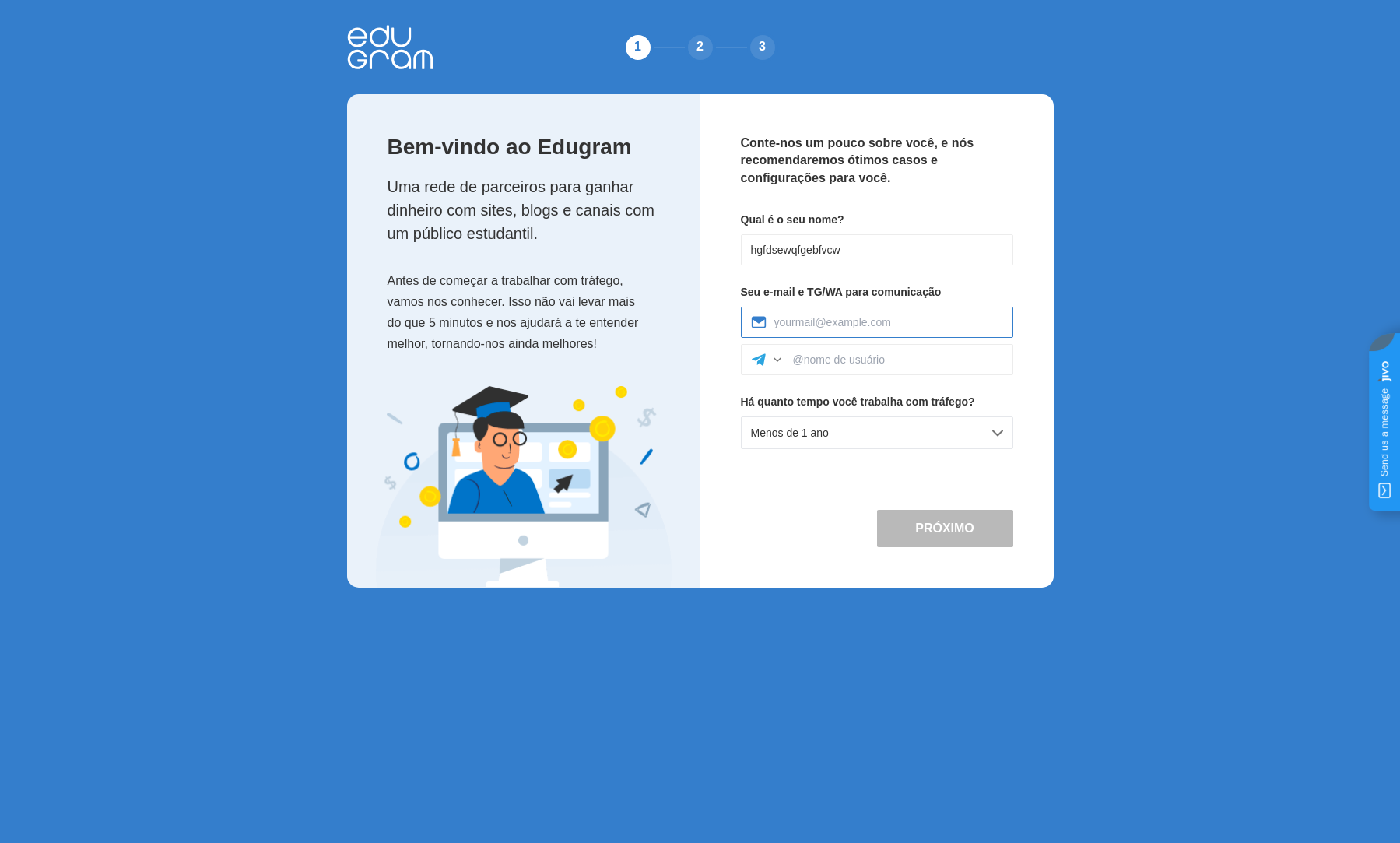 click at bounding box center [889, 322] 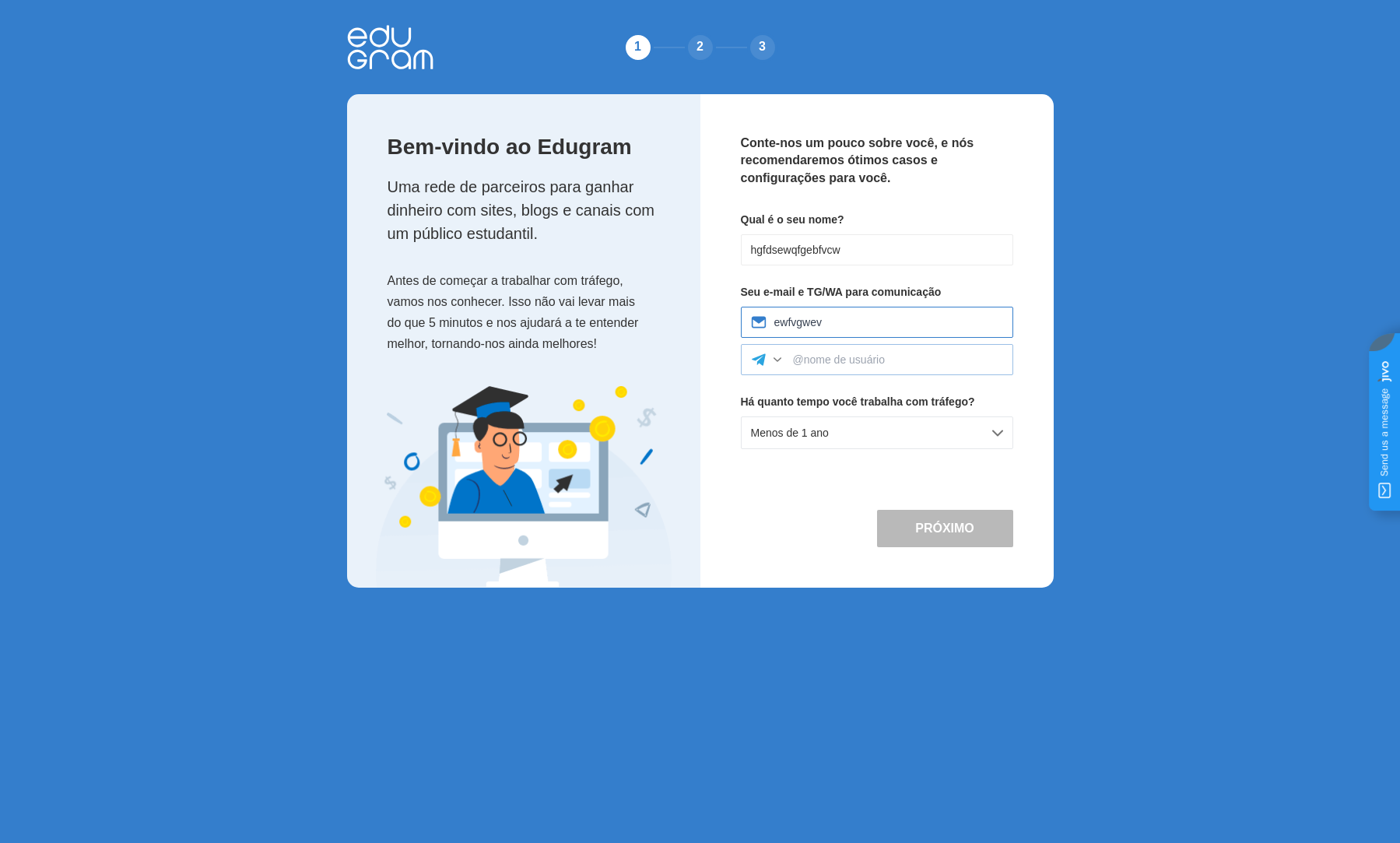 type on "ewfvgwev" 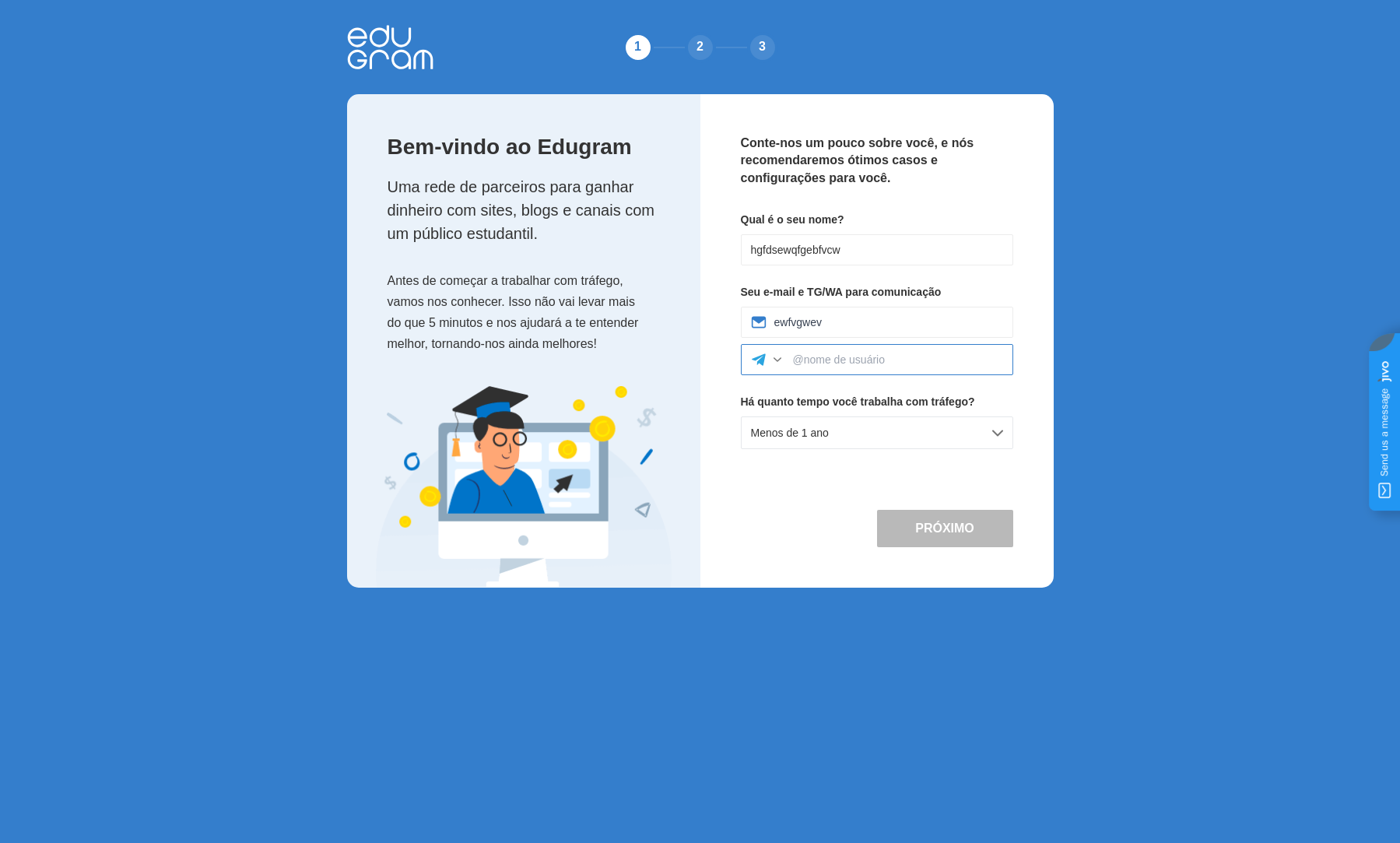 click at bounding box center [898, 360] 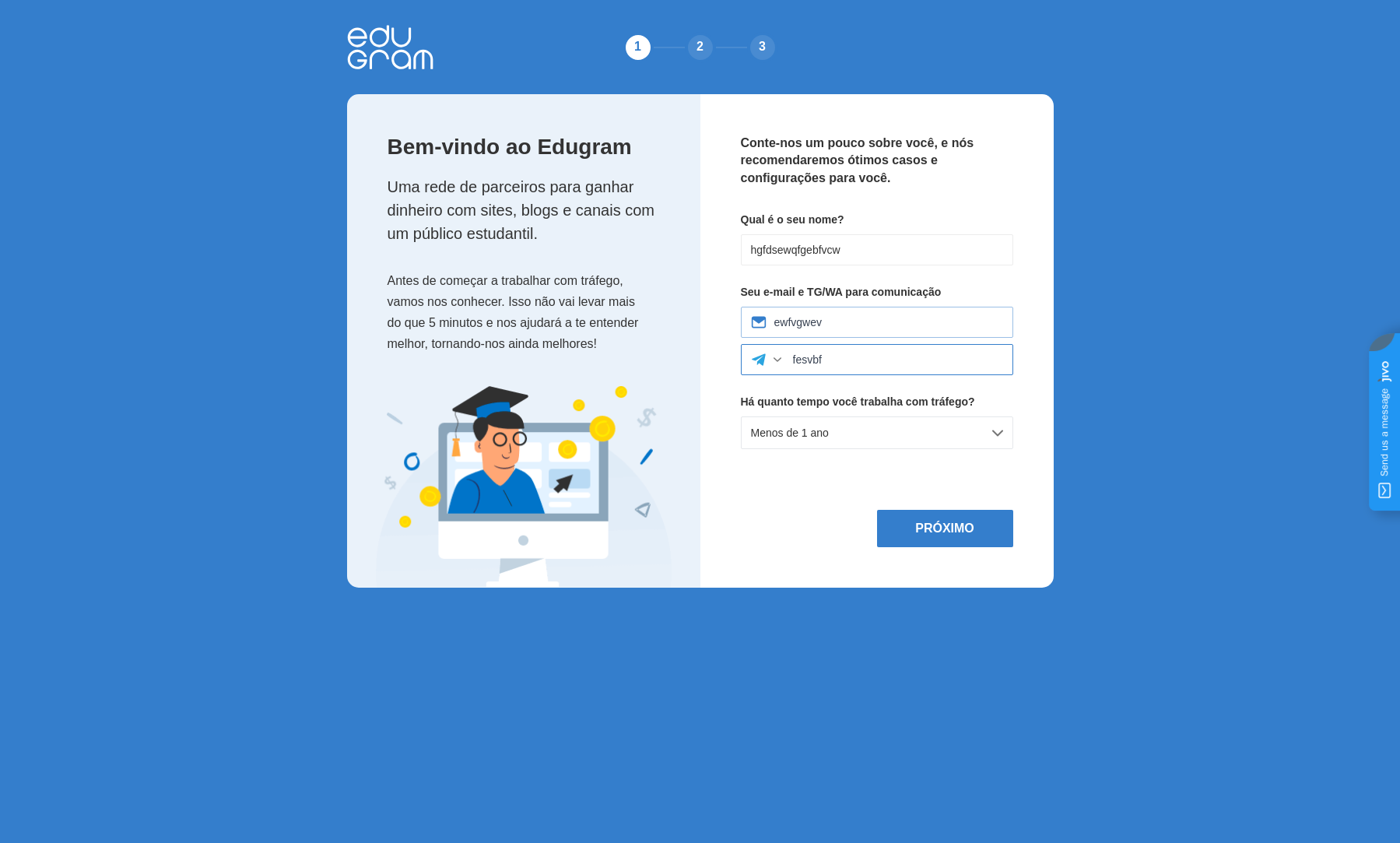 type on "fesvbf" 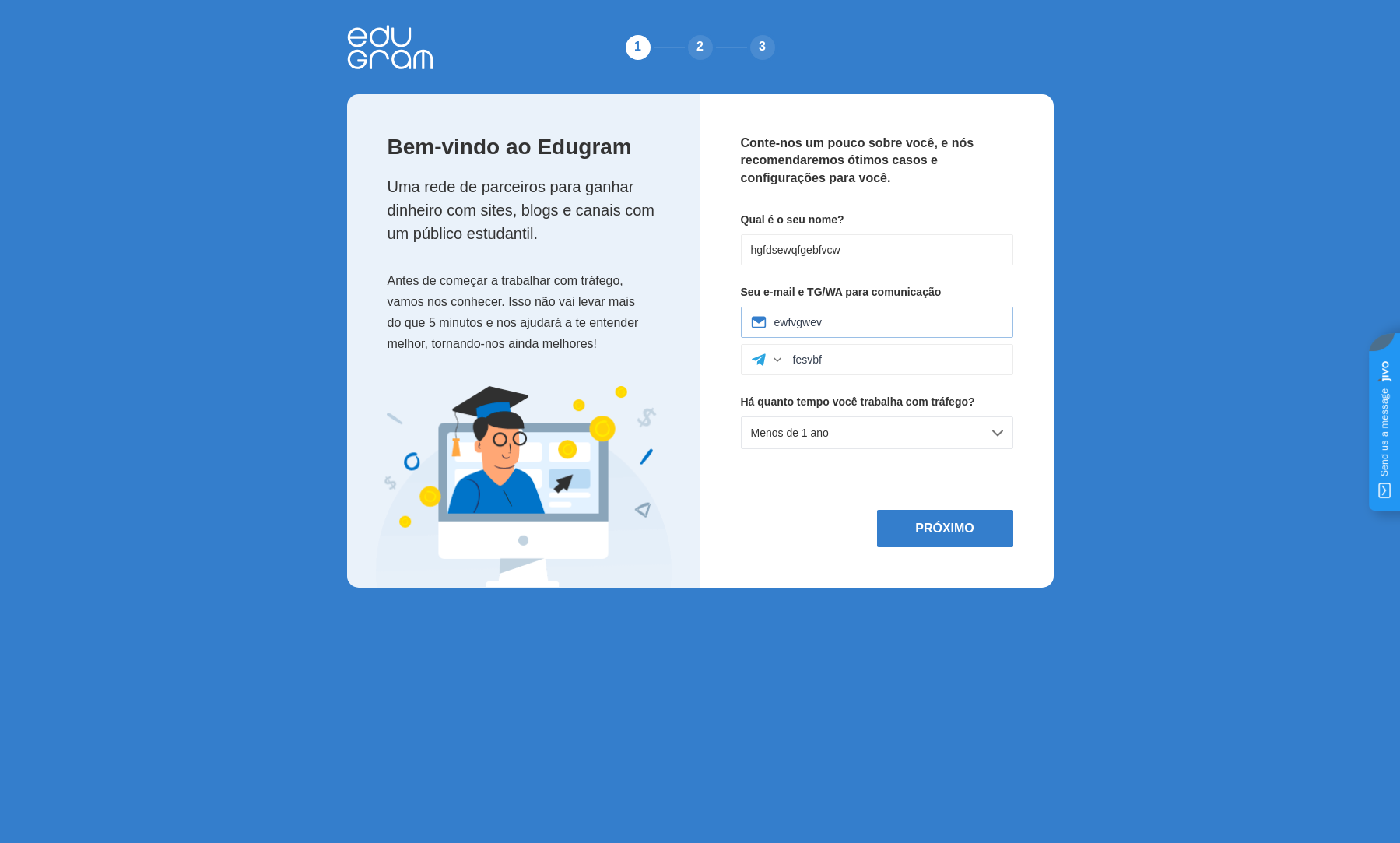 click on "ewfvgwev" at bounding box center (877, 322) 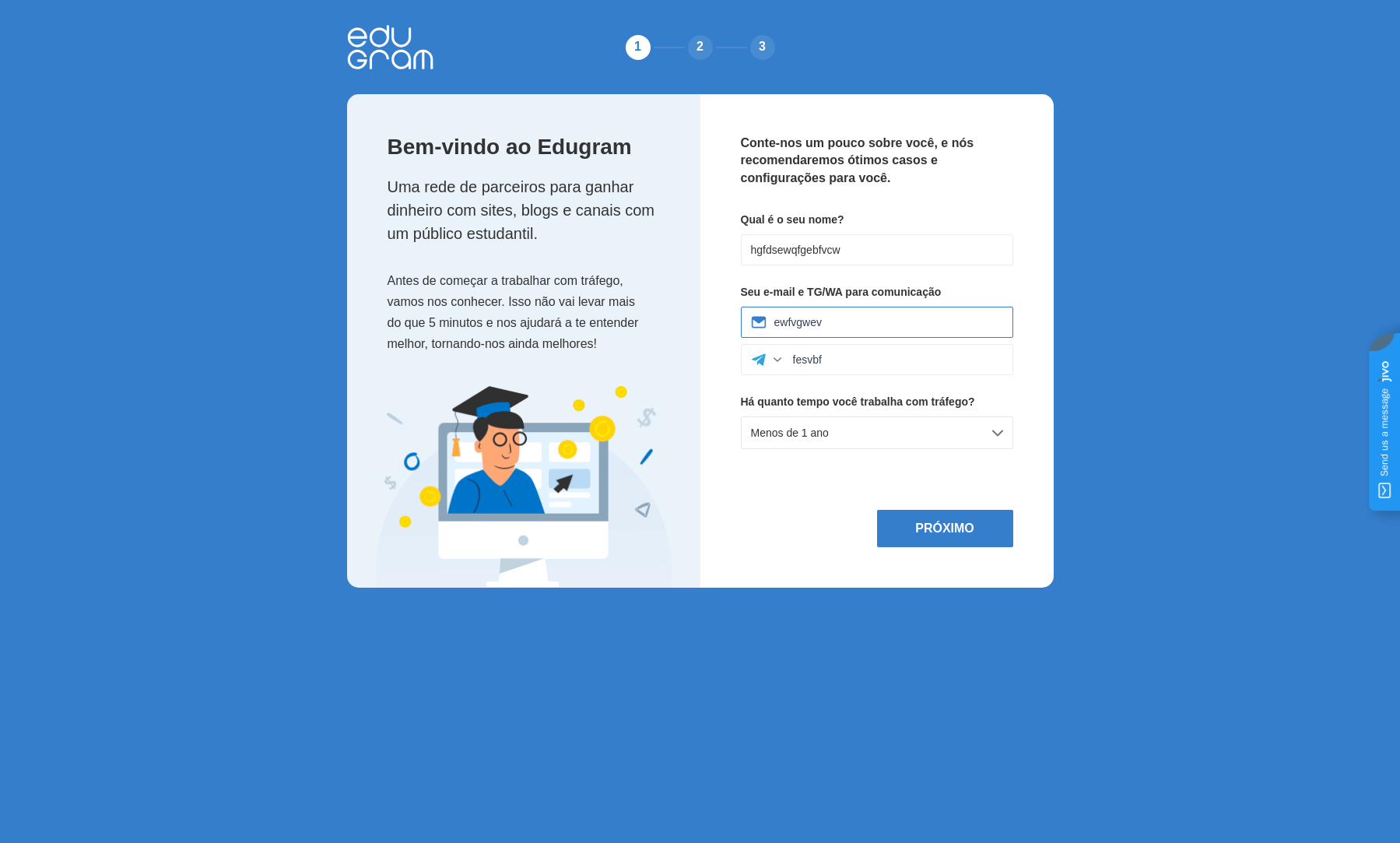 click on "ewfvgwev" at bounding box center [889, 322] 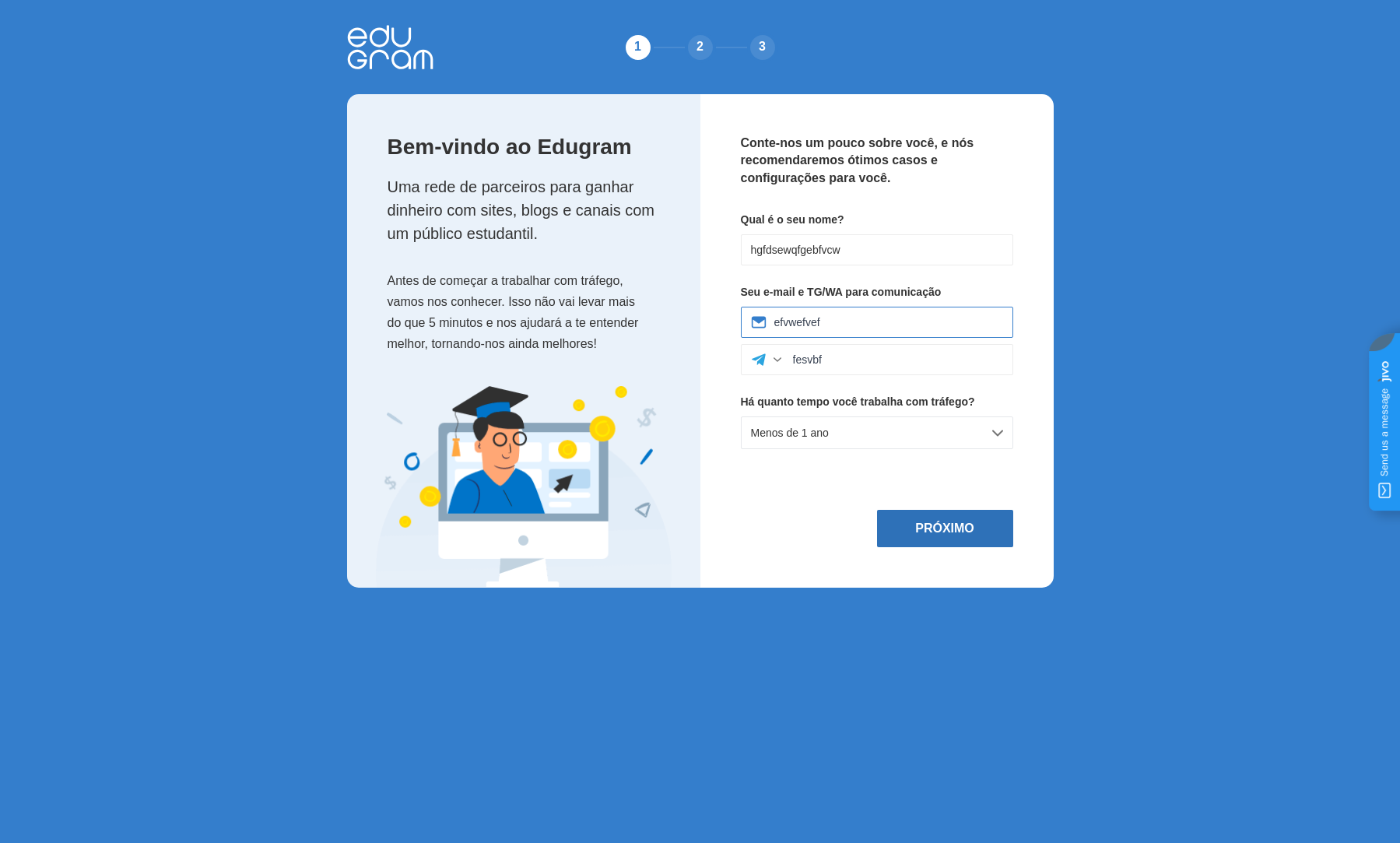 type on "efvwefvef" 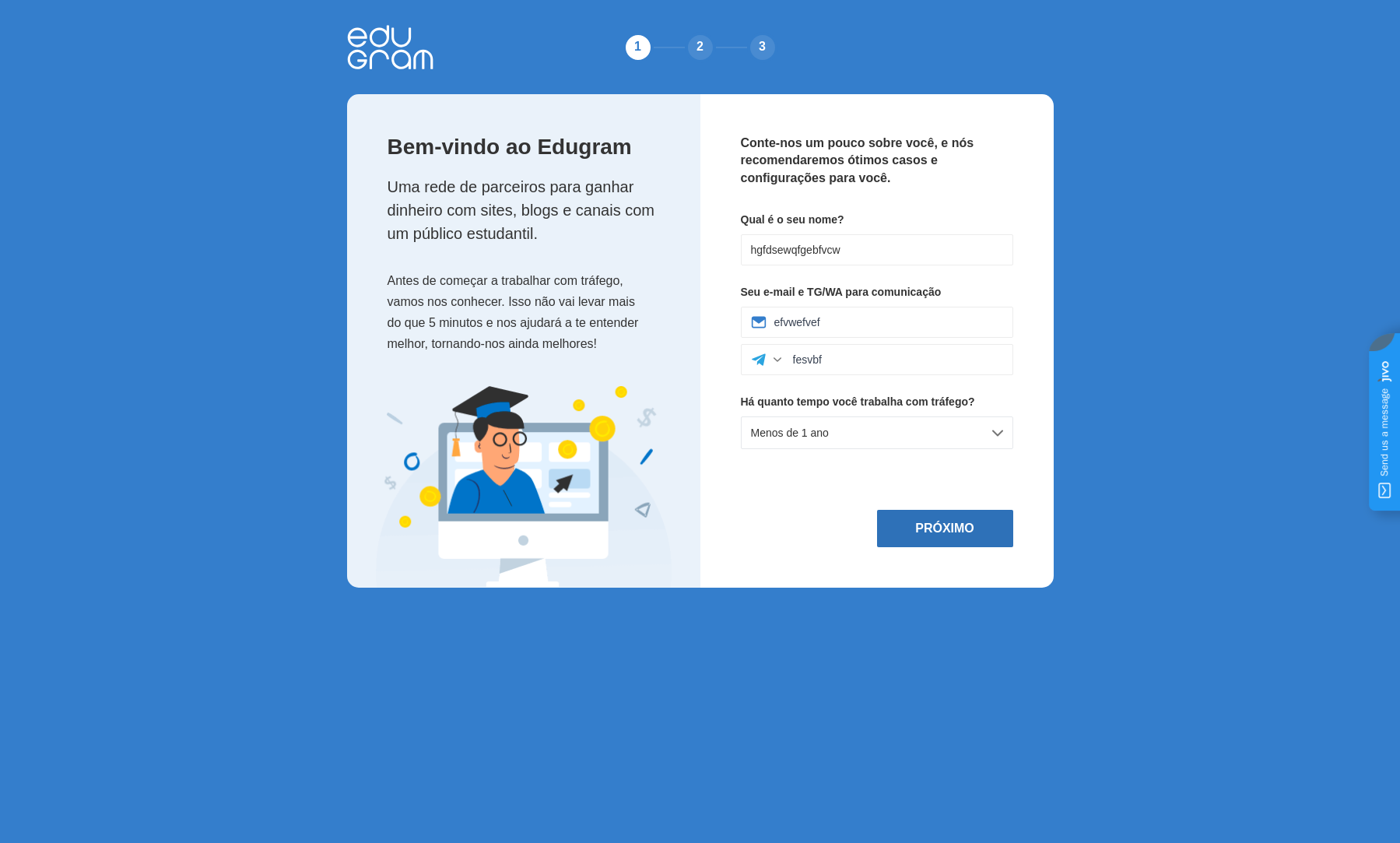 click on "Próximo" at bounding box center [945, 529] 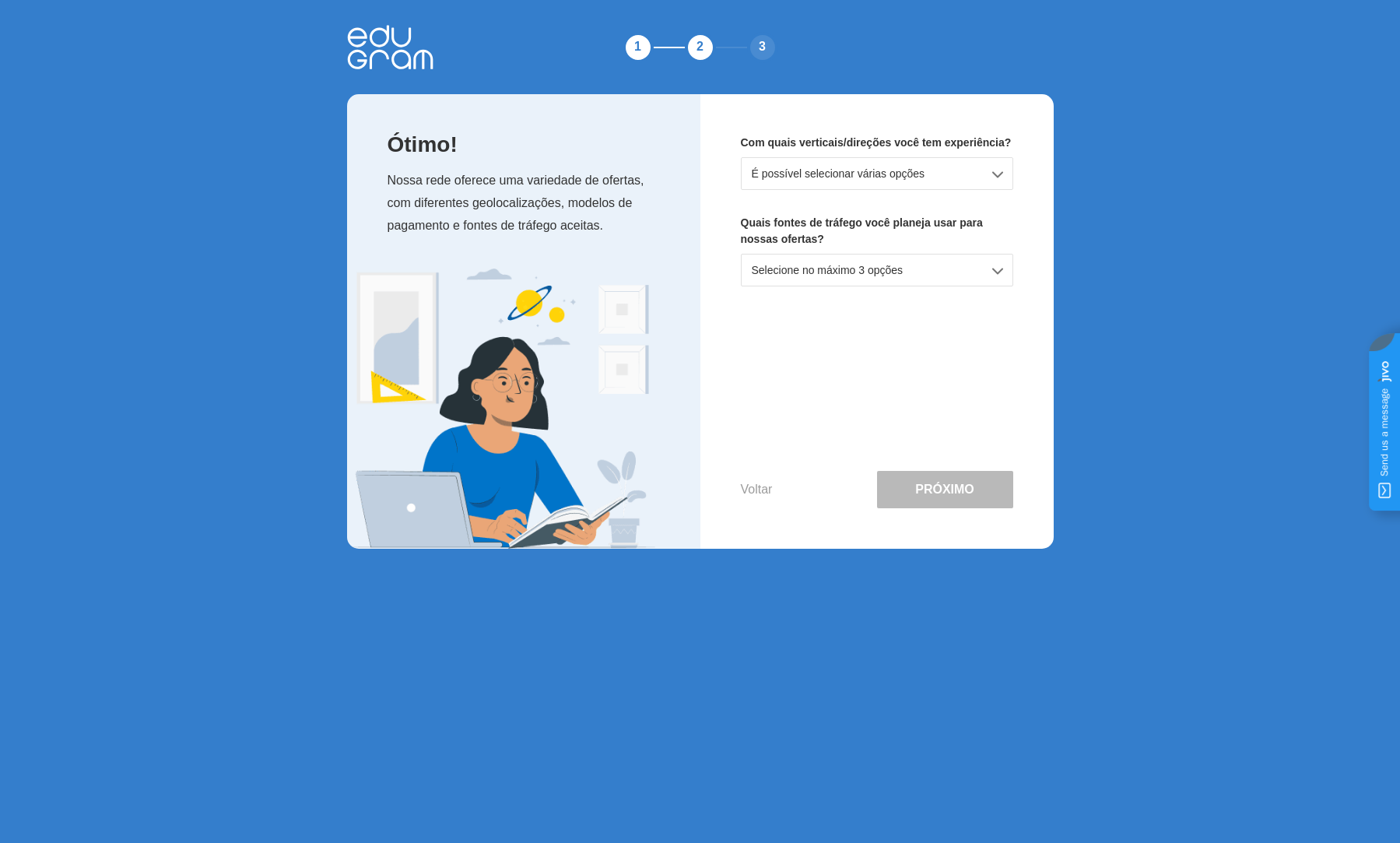 click on "É possível selecionar várias opções" at bounding box center (877, 174) 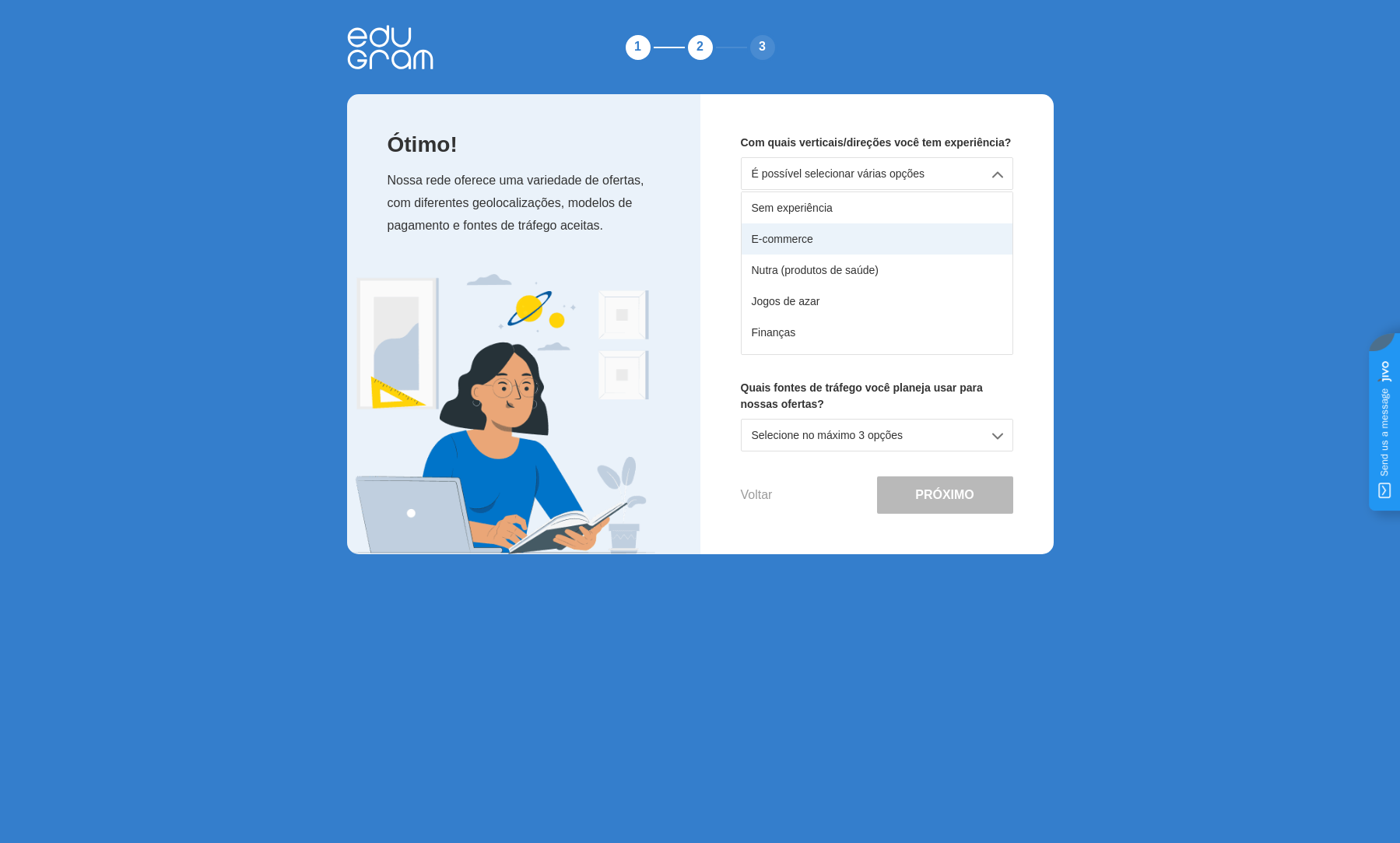 click on "E-commerce" at bounding box center (877, 239) 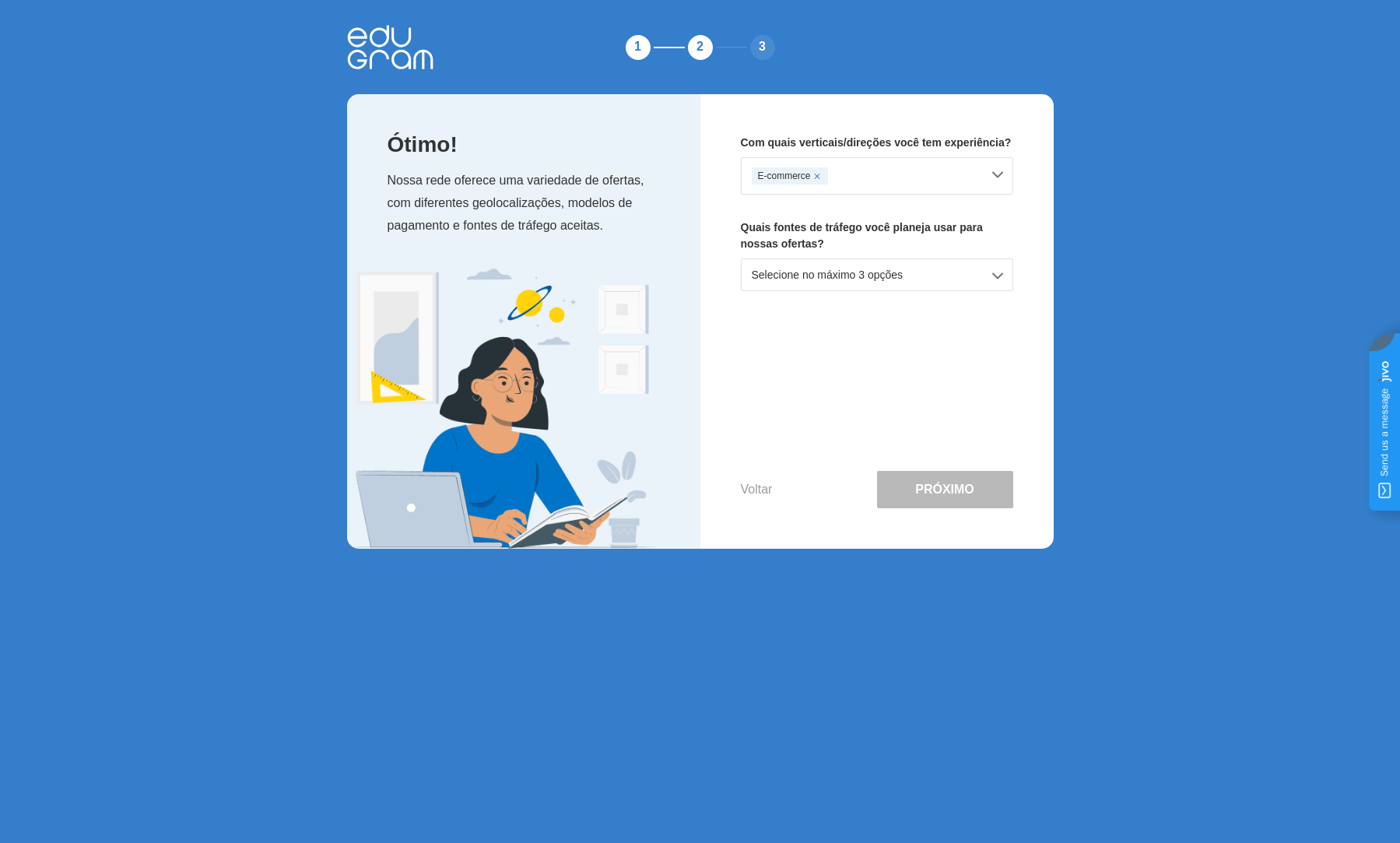 click on "Selecione no máximo 3 opções" at bounding box center [877, 275] 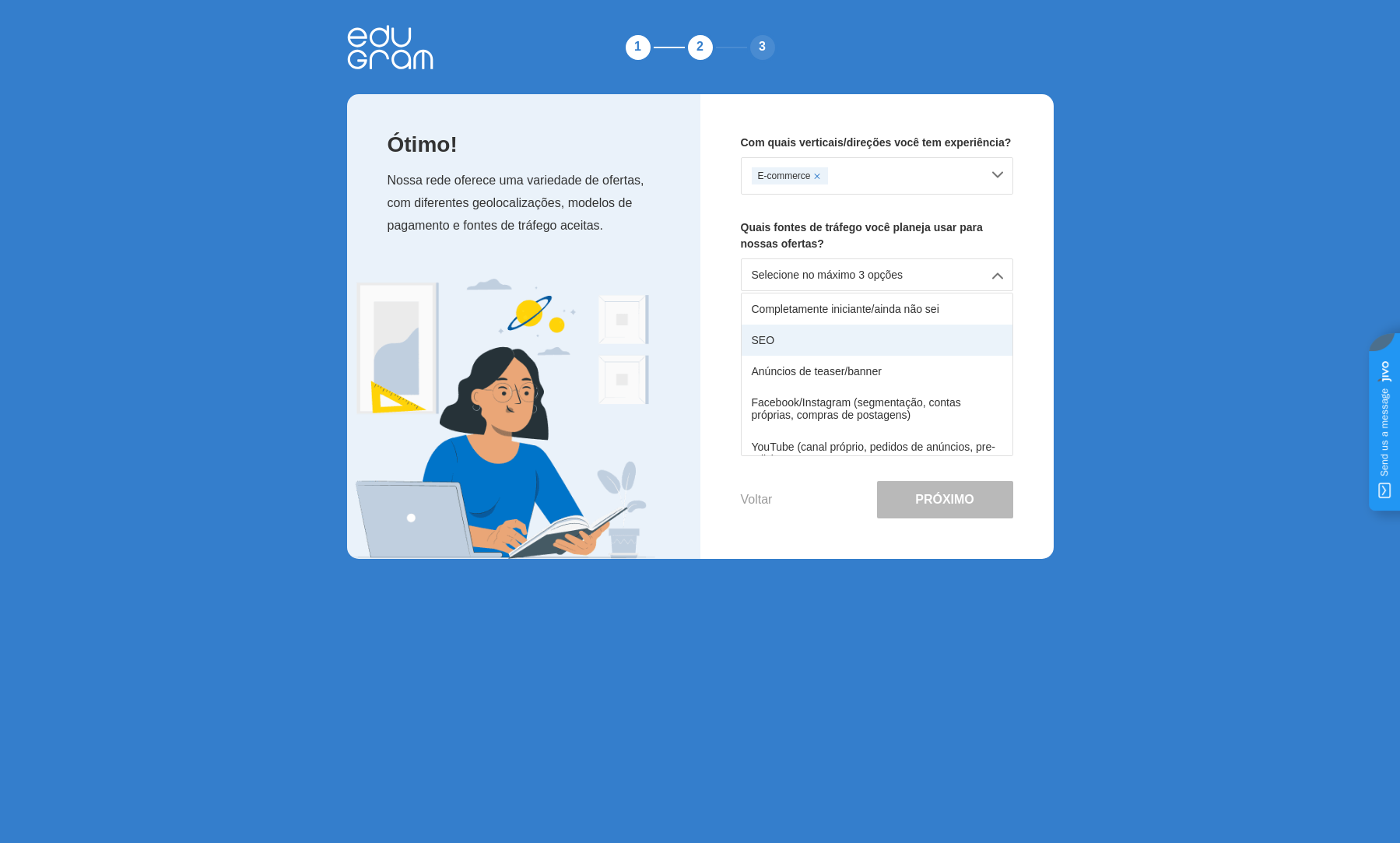 click on "SEO" at bounding box center [877, 340] 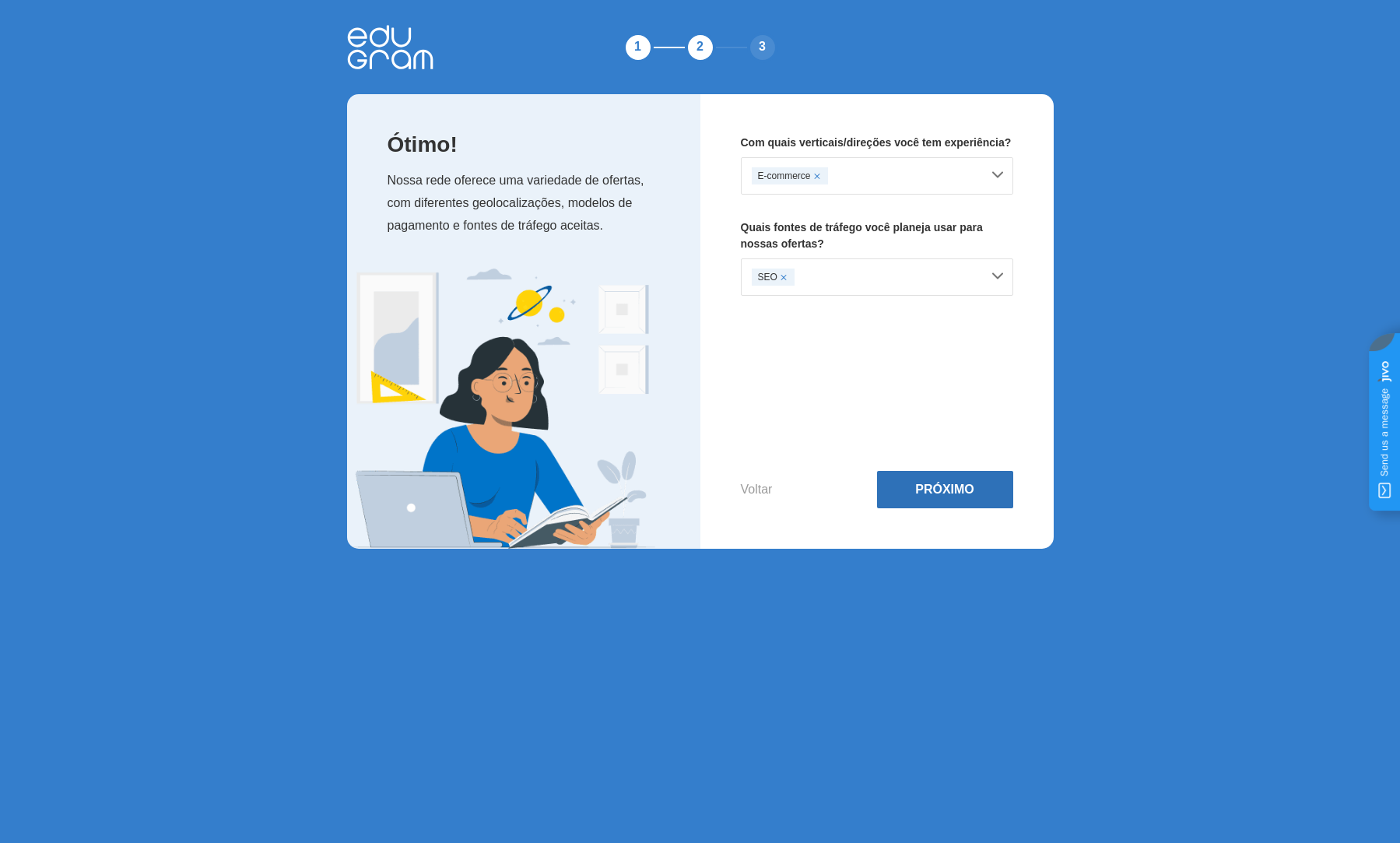 click on "Próximo" at bounding box center [945, 490] 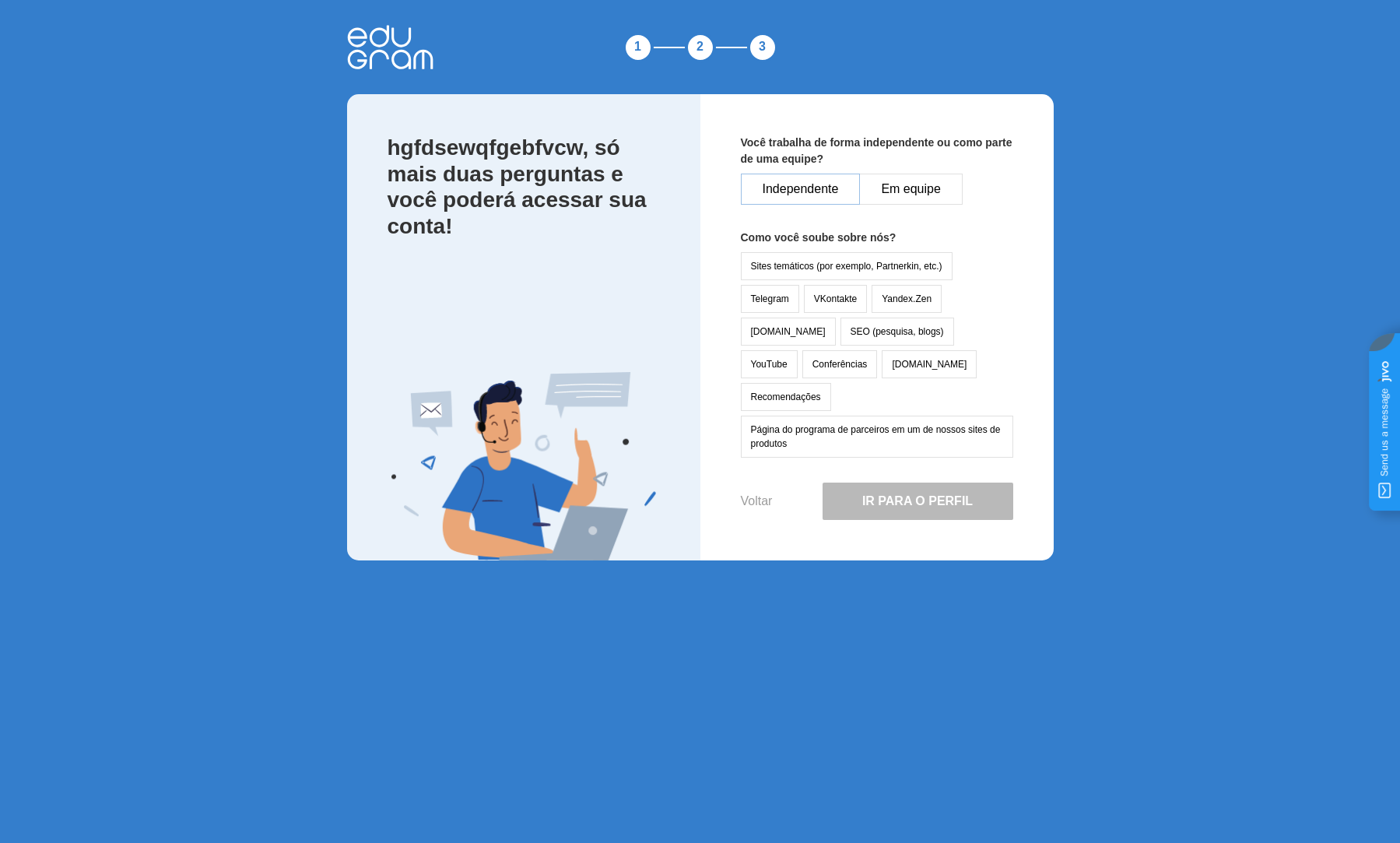 click on "Independente" at bounding box center (801, 189) 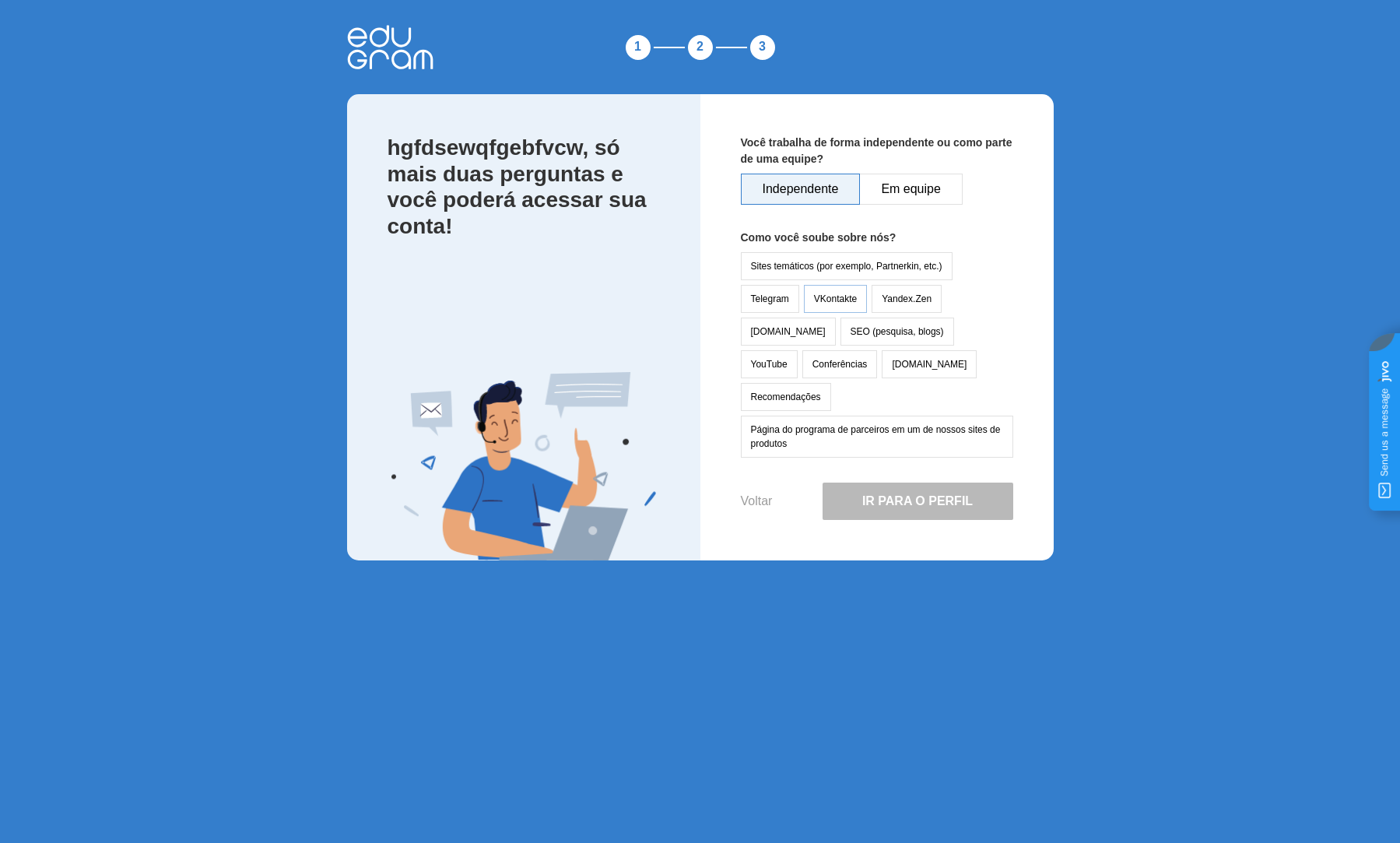 click on "VKontakte" at bounding box center (835, 299) 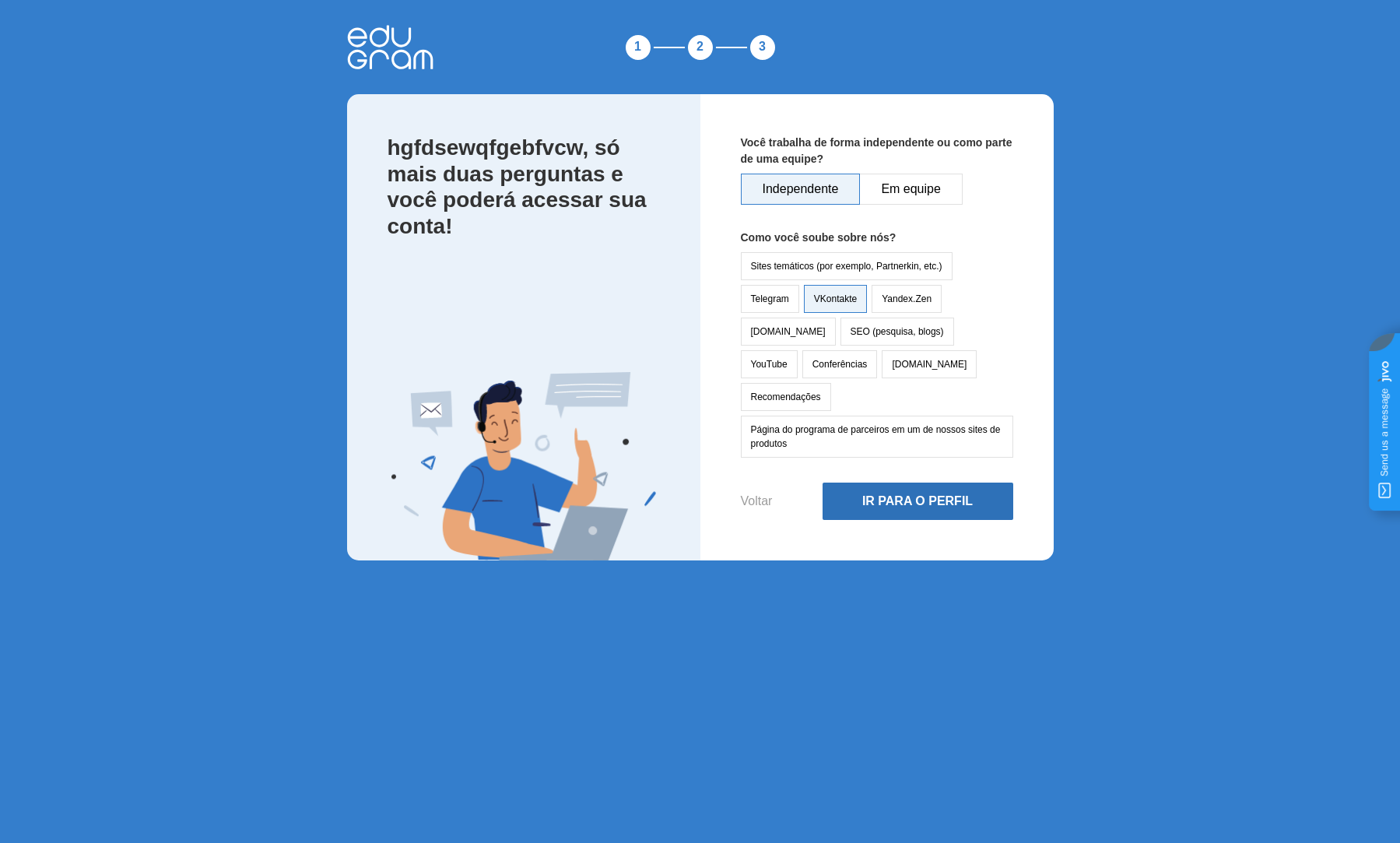 click on "Ir para o Perfil" at bounding box center (918, 501) 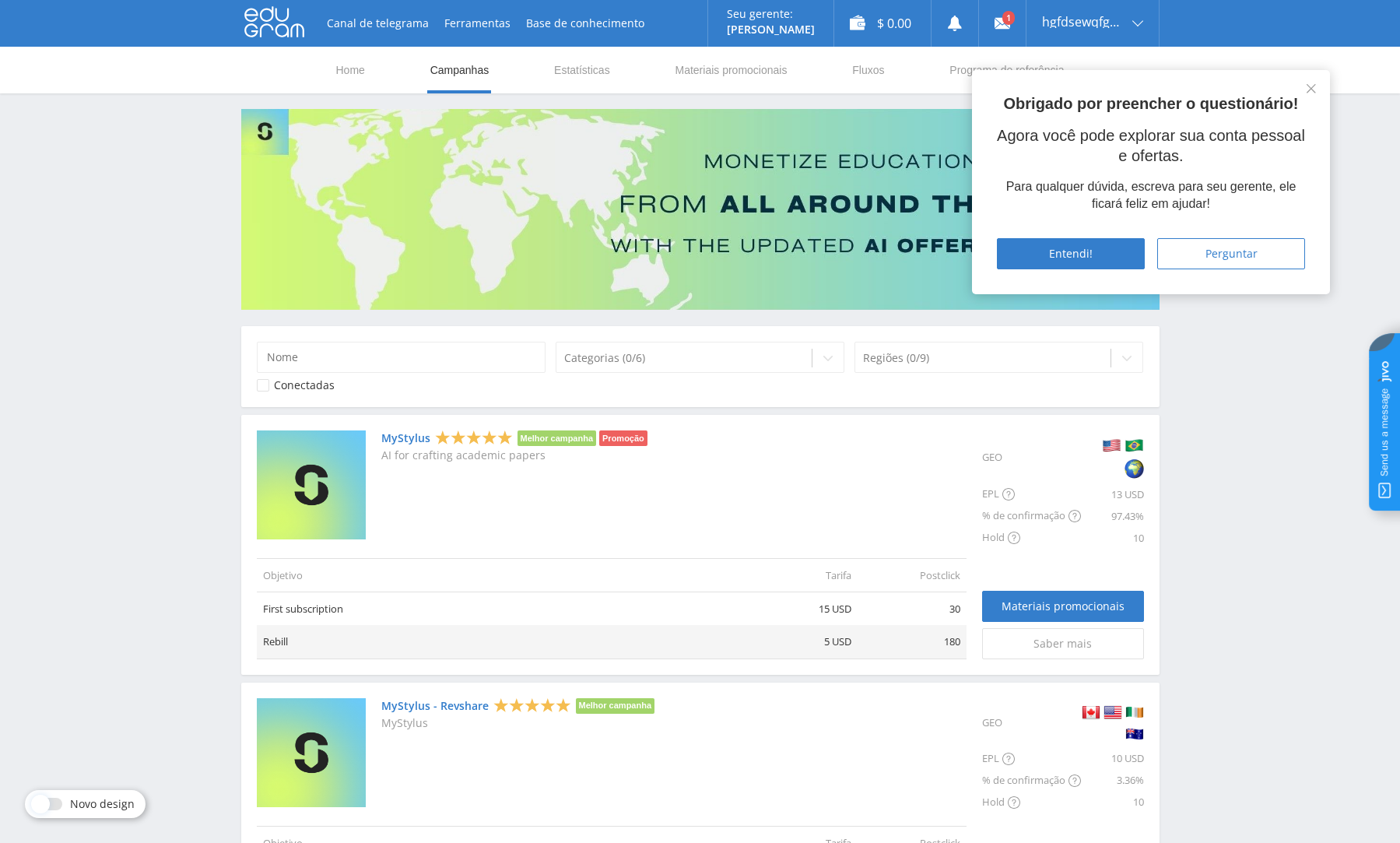 scroll, scrollTop: 0, scrollLeft: 0, axis: both 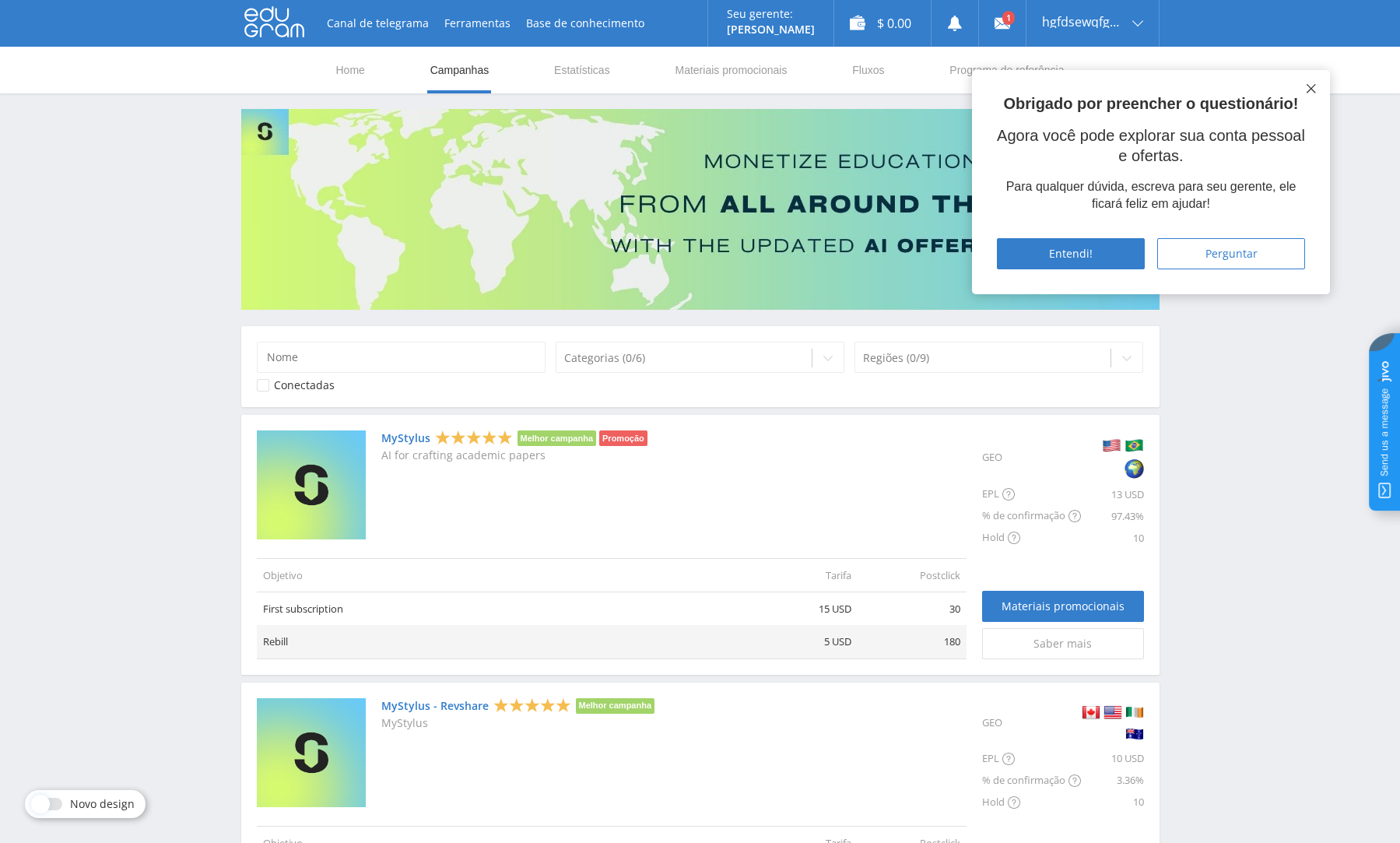 click at bounding box center [1311, 89] 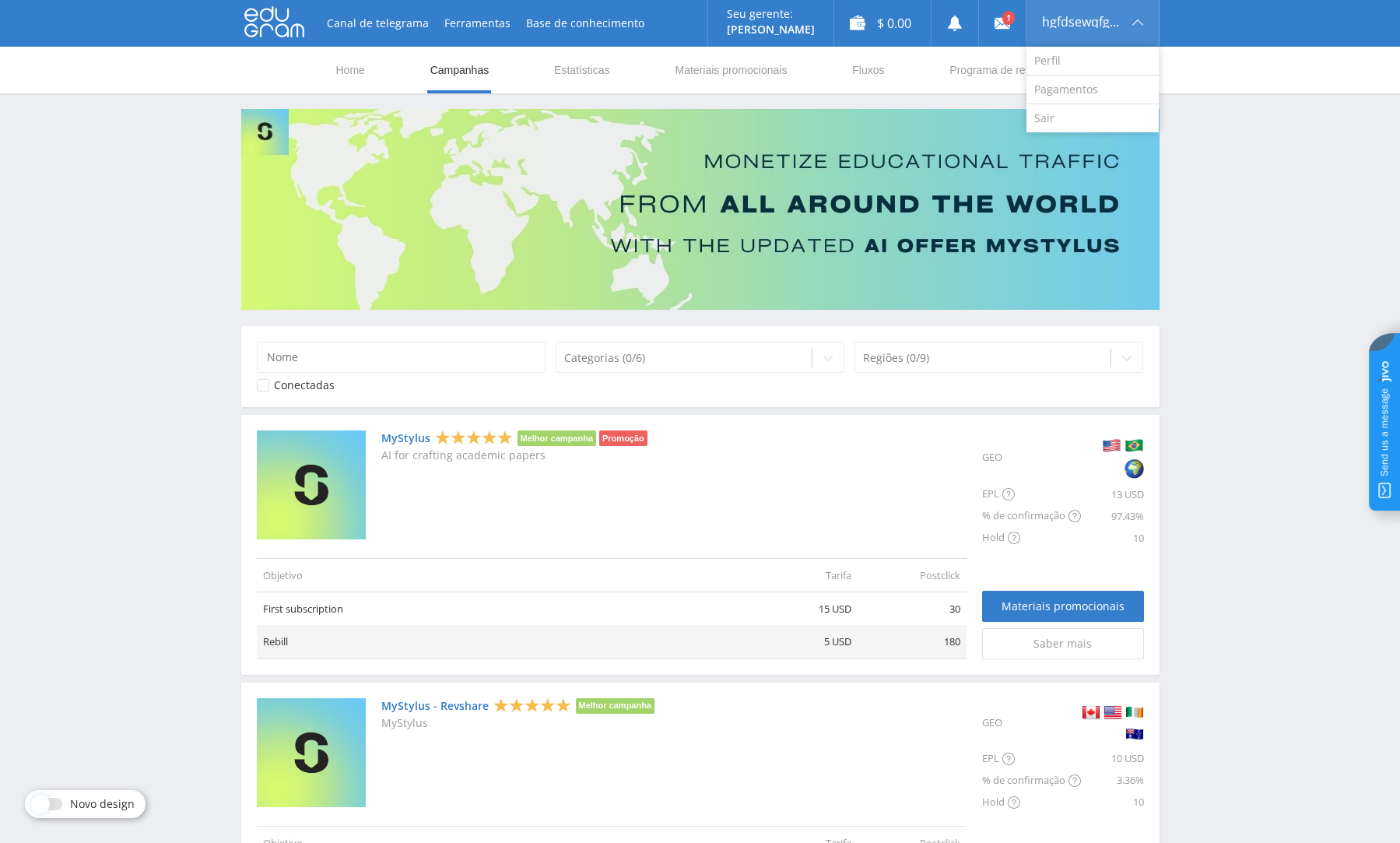 click on "hgfdsewqfgebfvcw" at bounding box center [1081, 22] 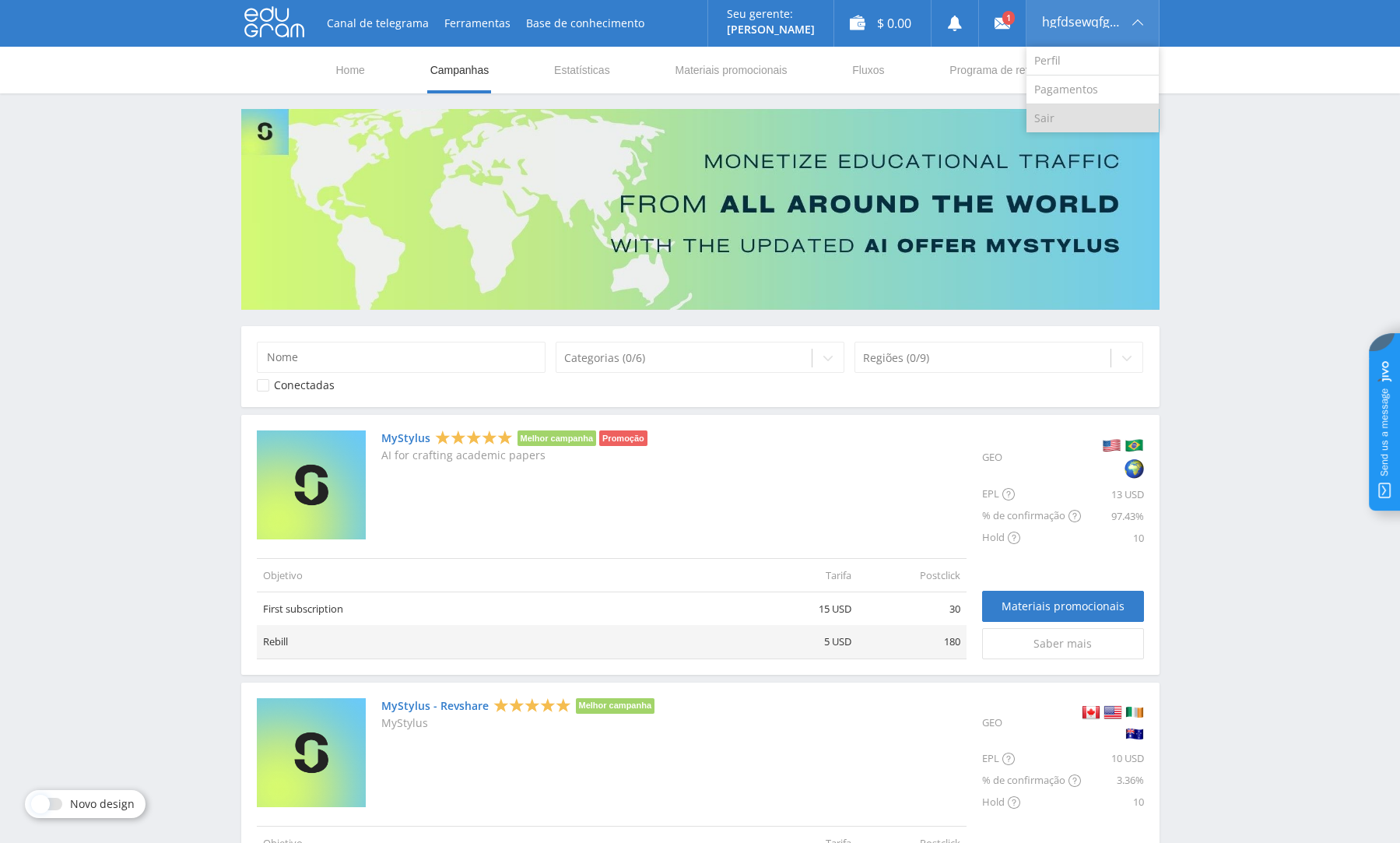 click on "Sair" at bounding box center [1093, 118] 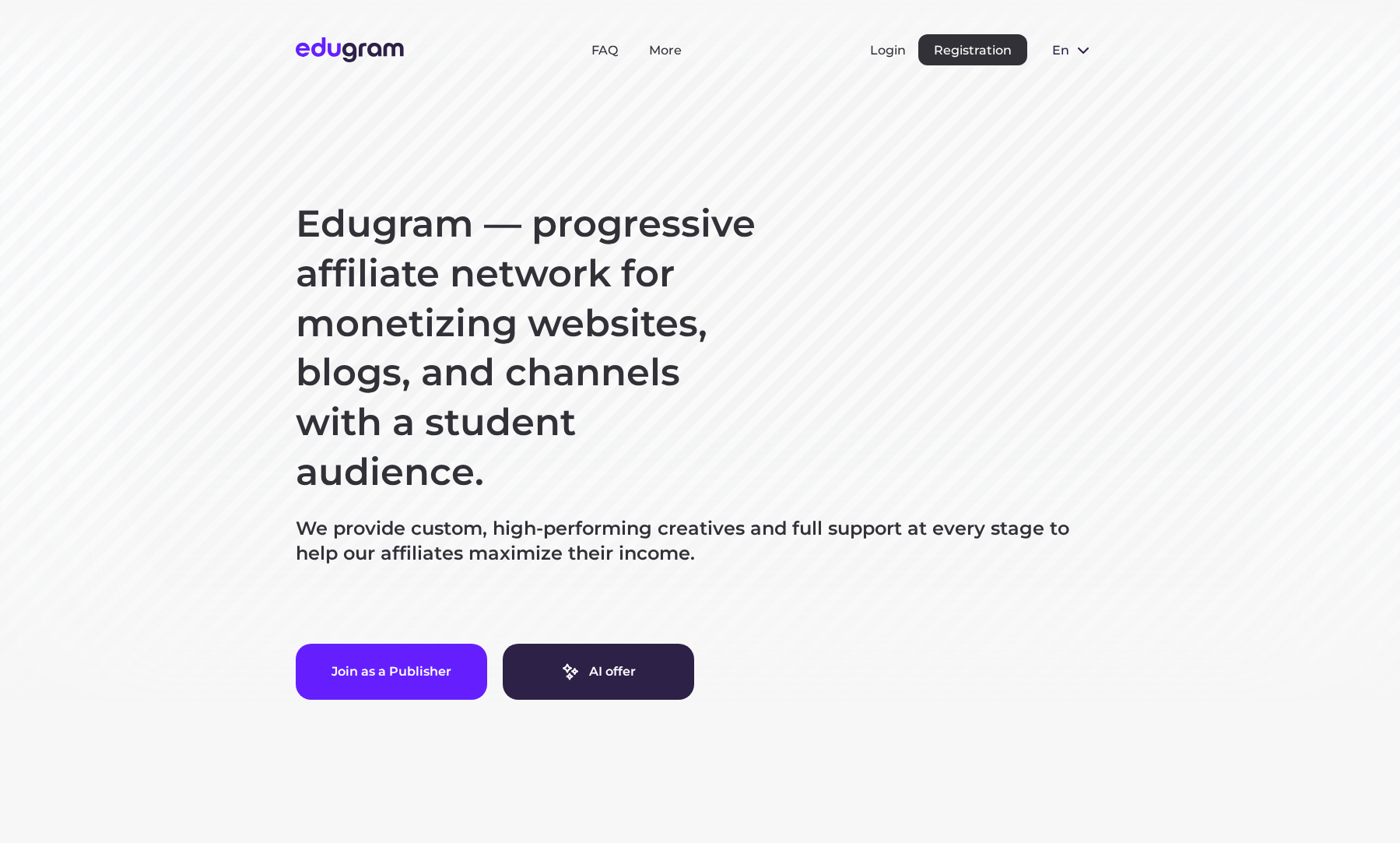 scroll, scrollTop: 0, scrollLeft: 0, axis: both 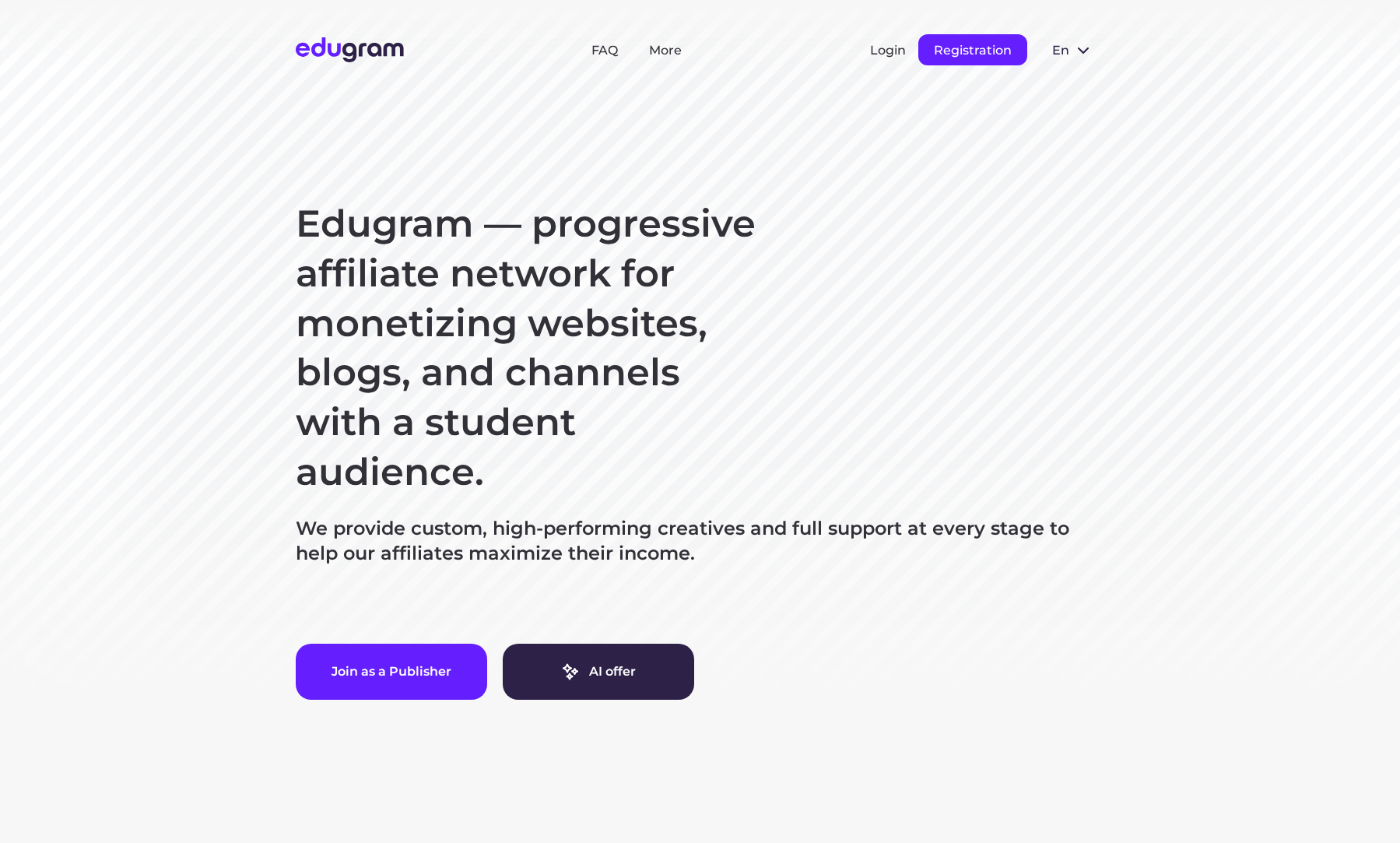 click on "Registration" at bounding box center [973, 50] 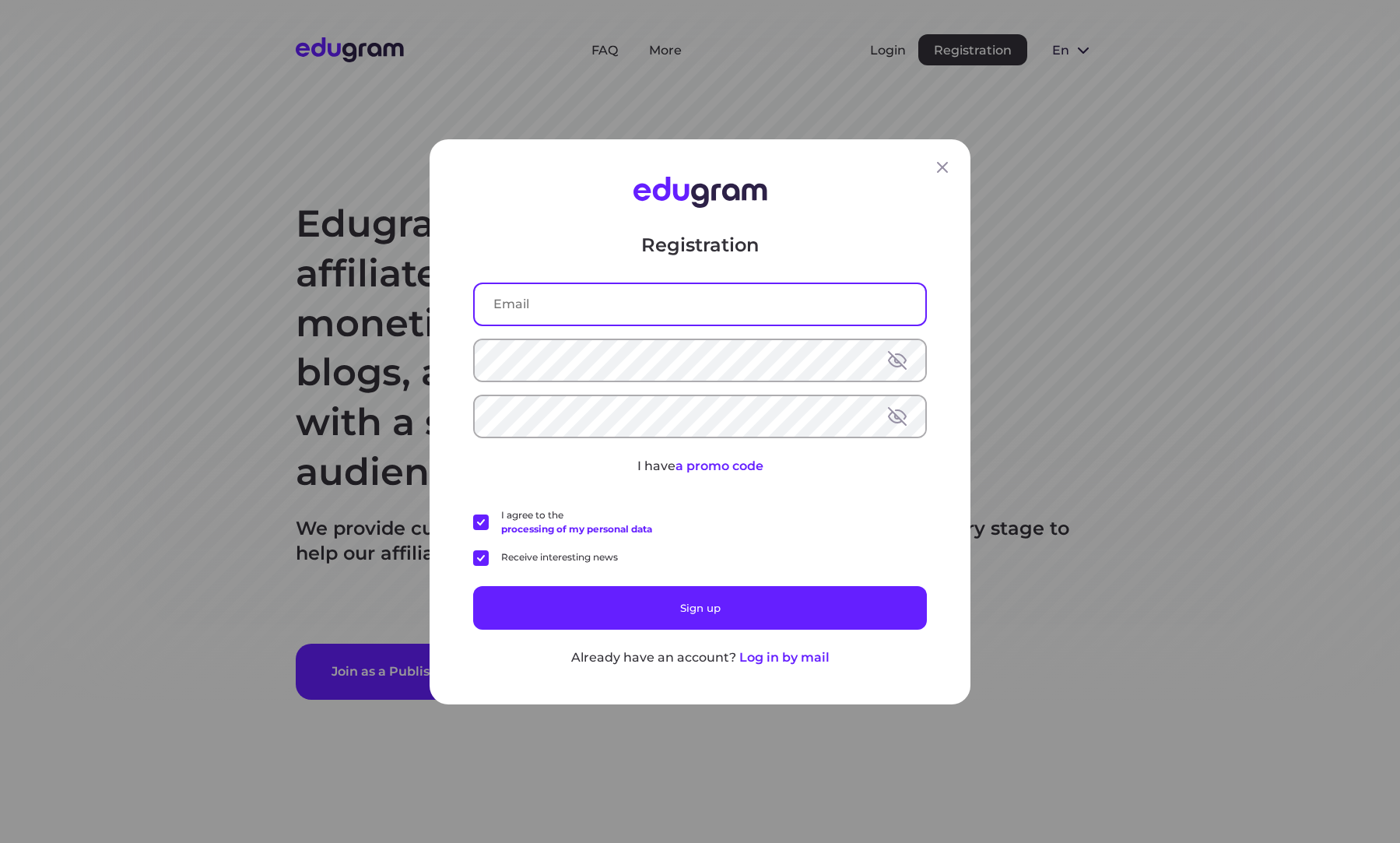 paste on "fenelia43@mechanicspedia.com" 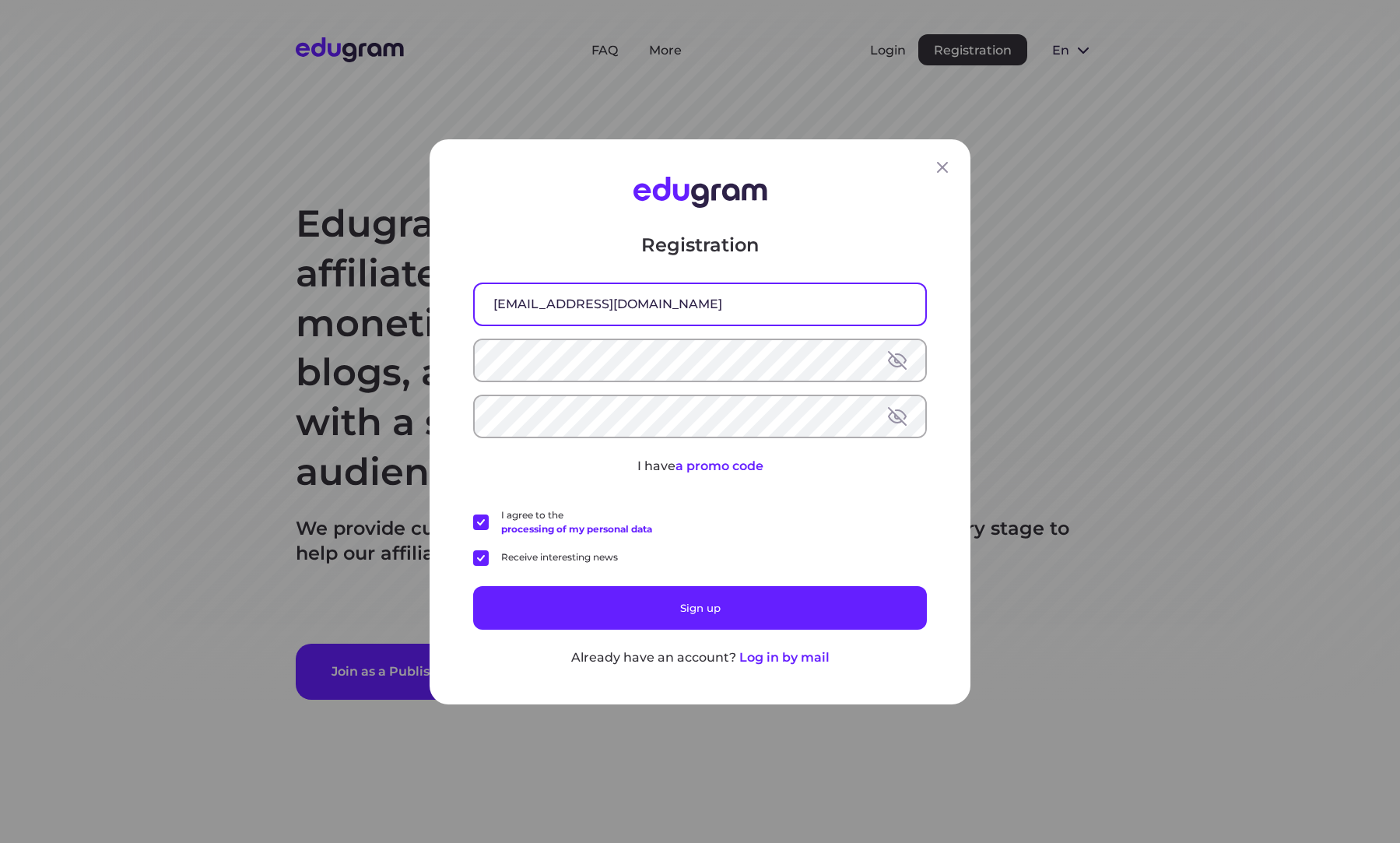 click on "fenelia43@mechanicspedia.com" at bounding box center [700, 304] 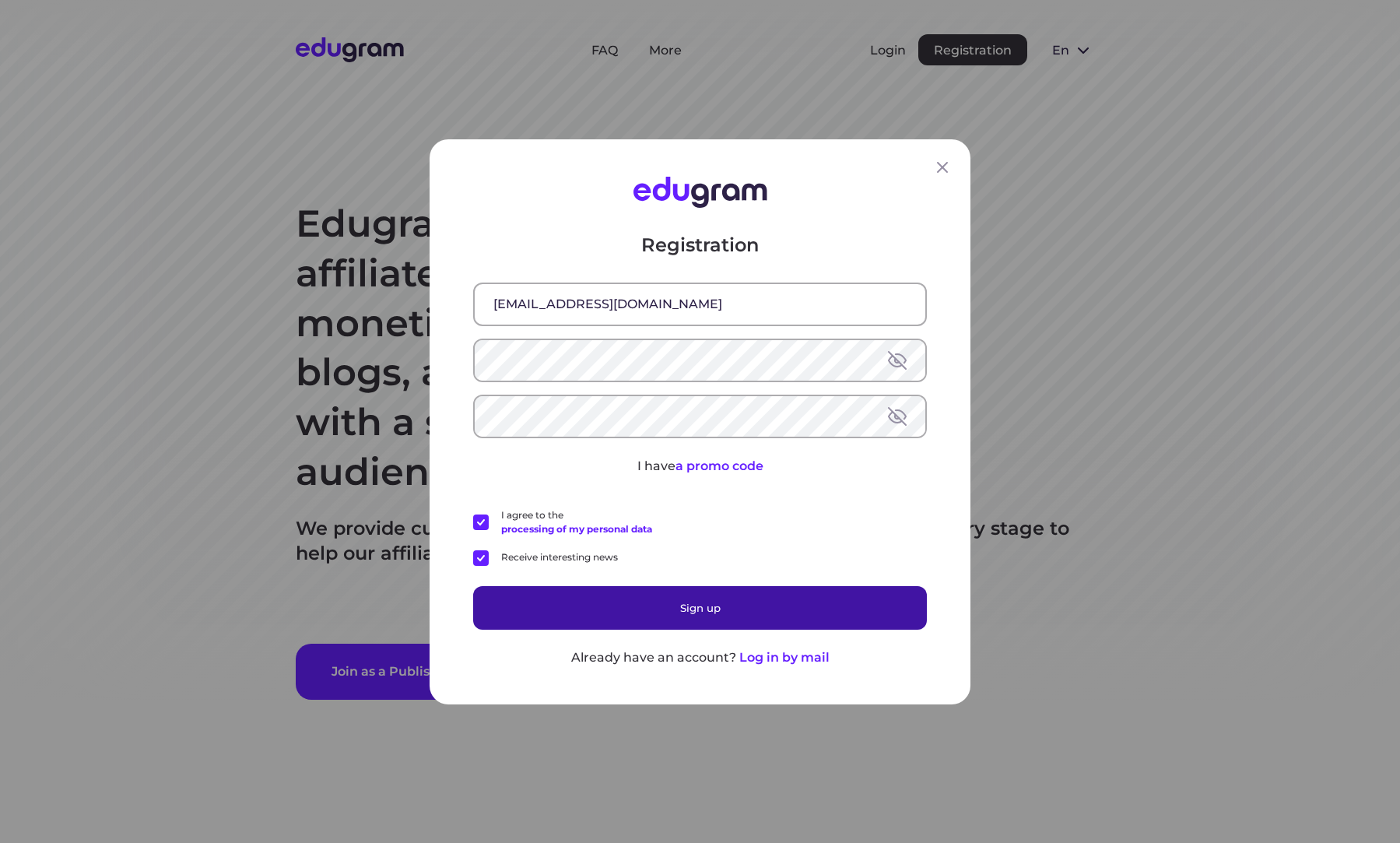 click on "Sign up" at bounding box center (700, 607) 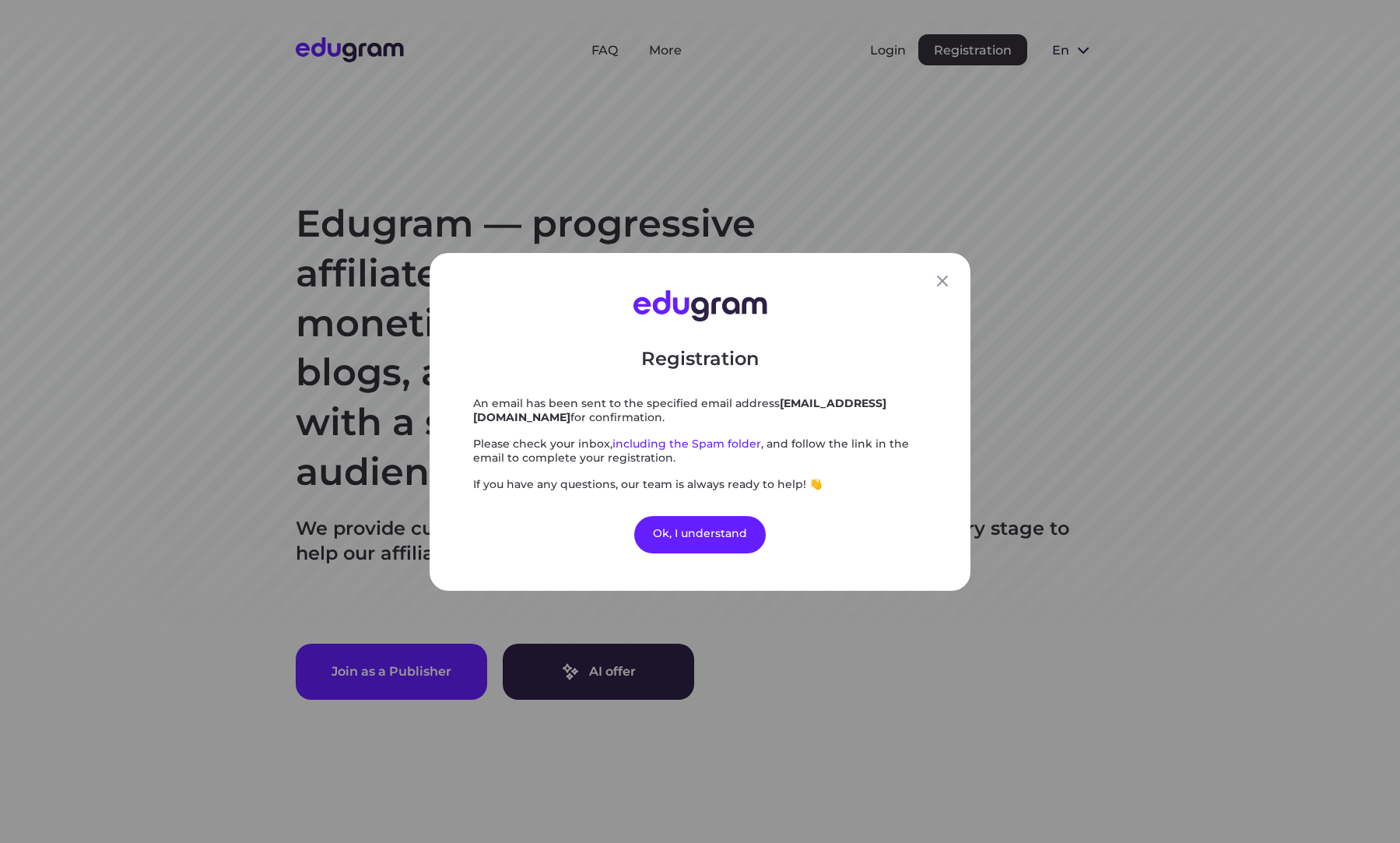 click on "Registration
An email has been sent to the specified email address  fenelia43@mechanicspedia.com  for confirmation.
Please check your inbox,  including the Spam folder , and follow the link in the email to complete your registration.
If you have any questions, our team is always ready to help! 👋
Ok, I understand" at bounding box center [700, 421] 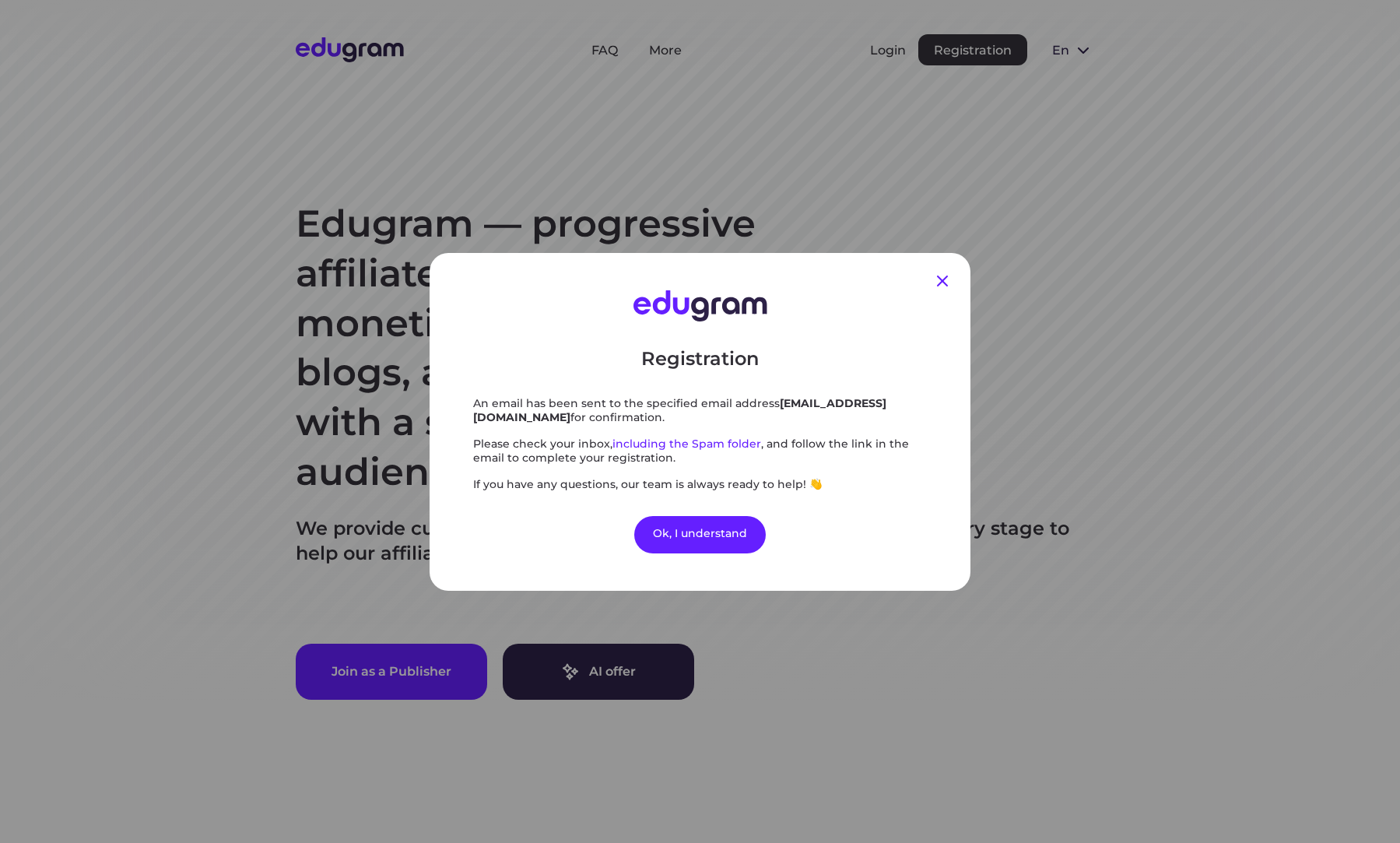 click 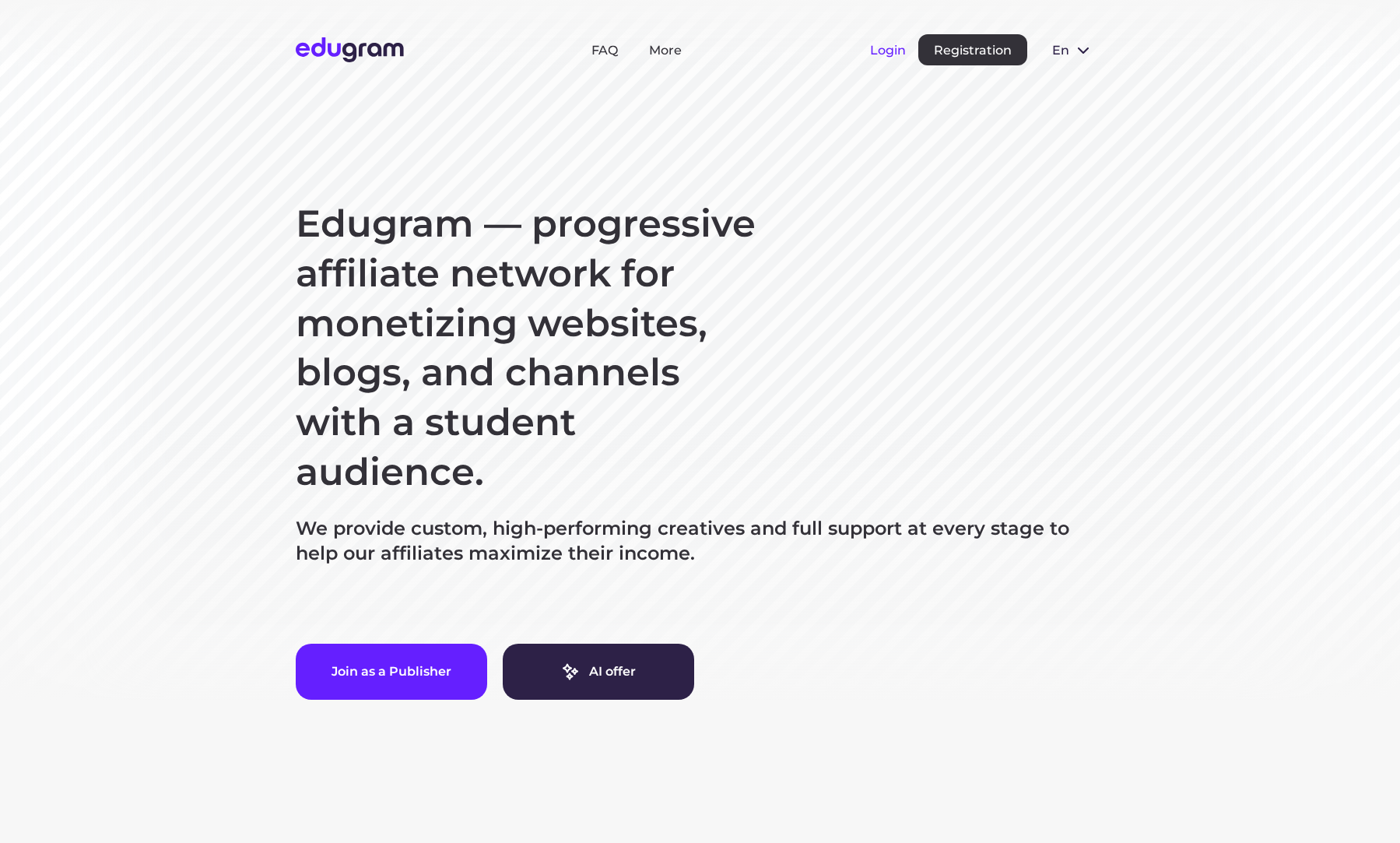 click on "Login" at bounding box center [888, 50] 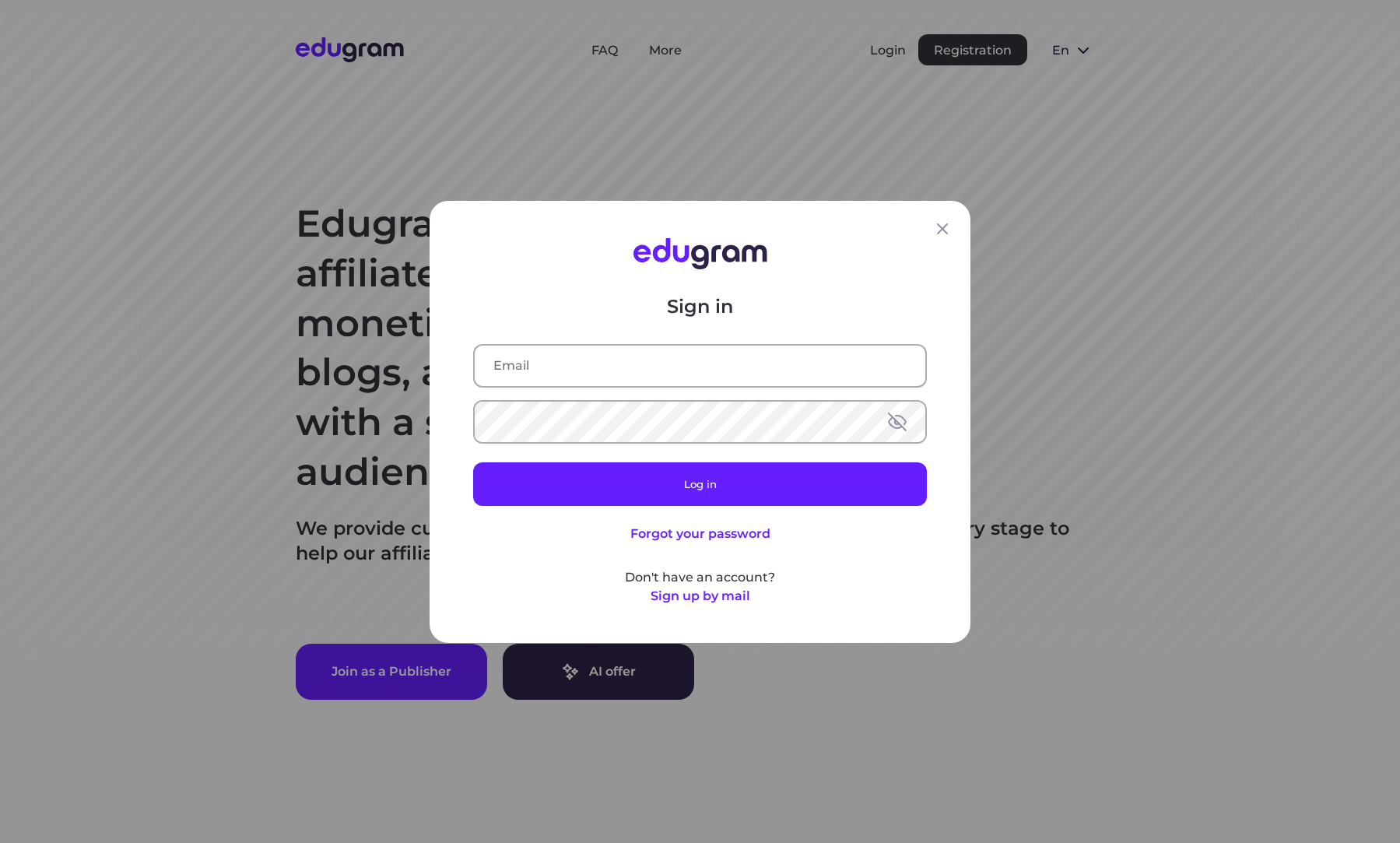 paste on "fenelia43@mechanicspedia.com" 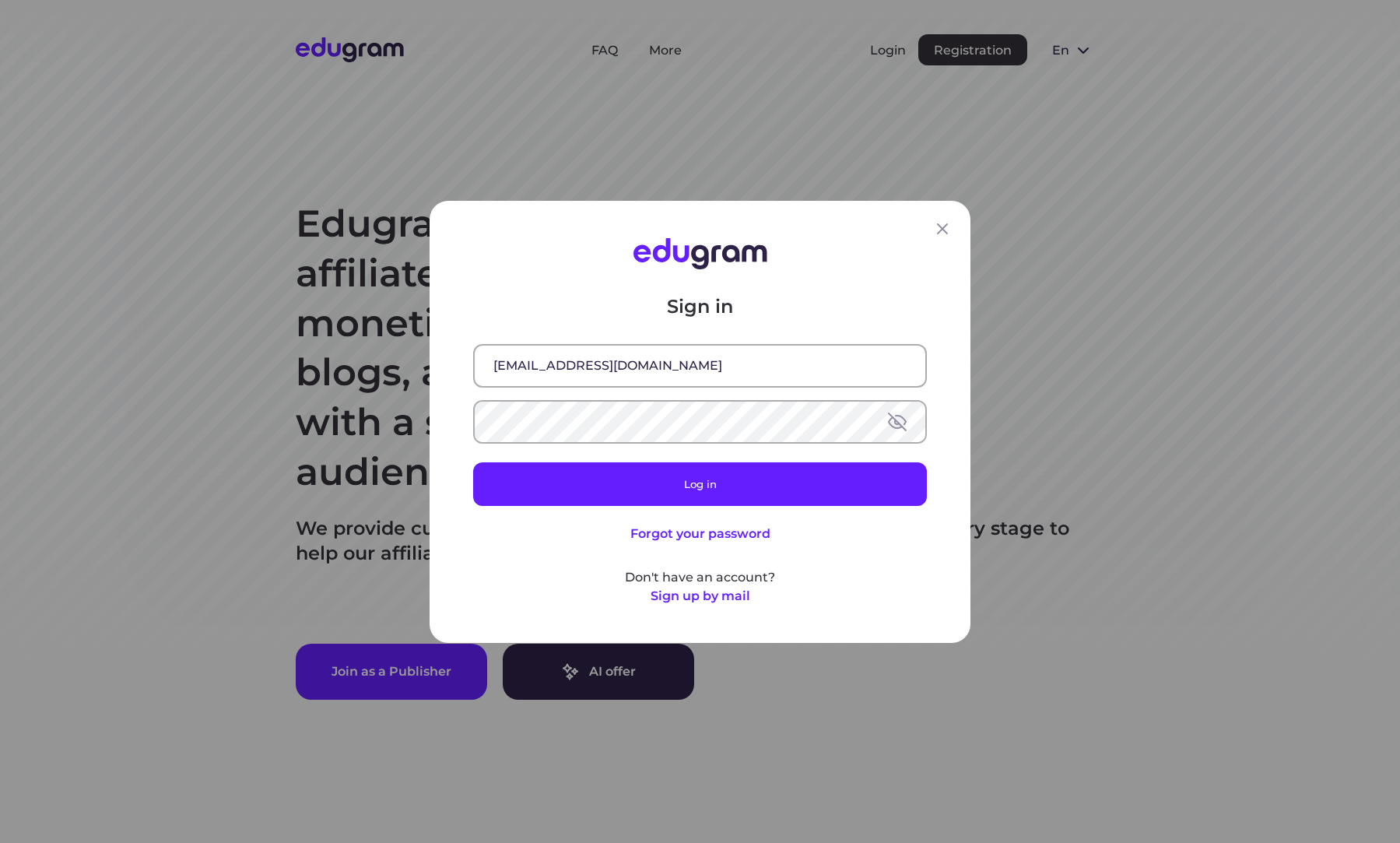 click on "fenelia43@mechanicspedia.com" at bounding box center (700, 365) 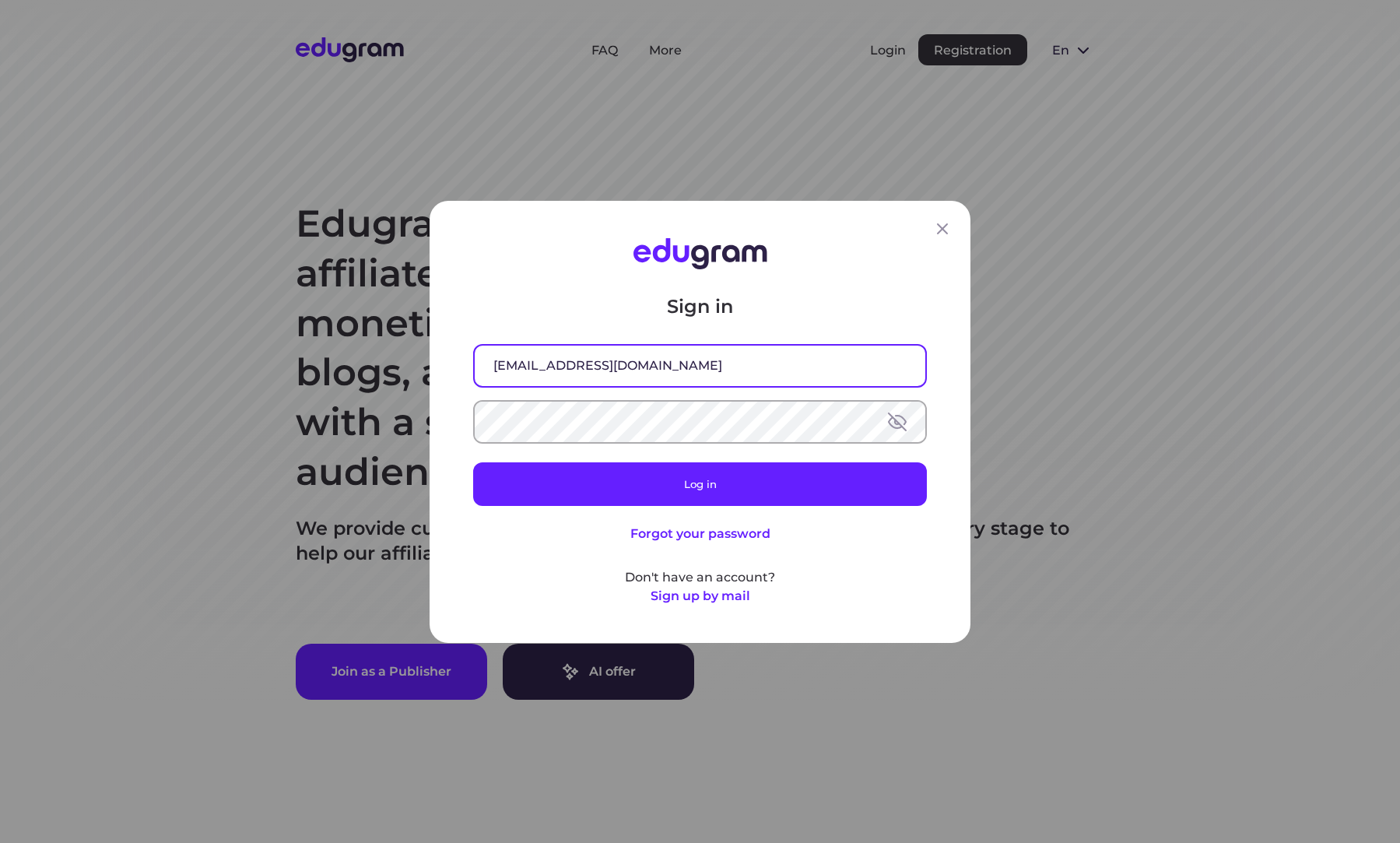 type on "fenelia43@mechanicspedia.com" 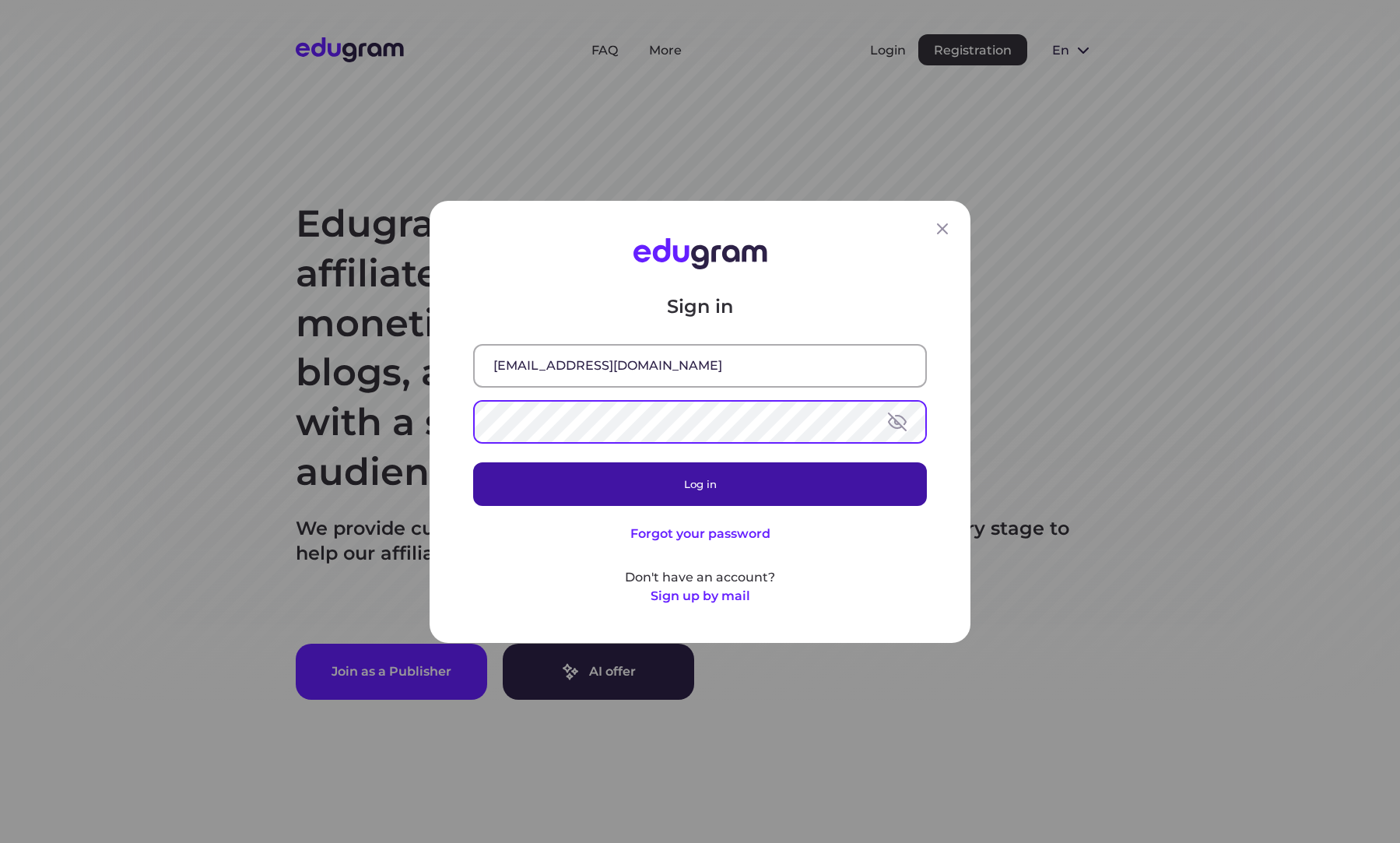 click on "Log in" at bounding box center (700, 483) 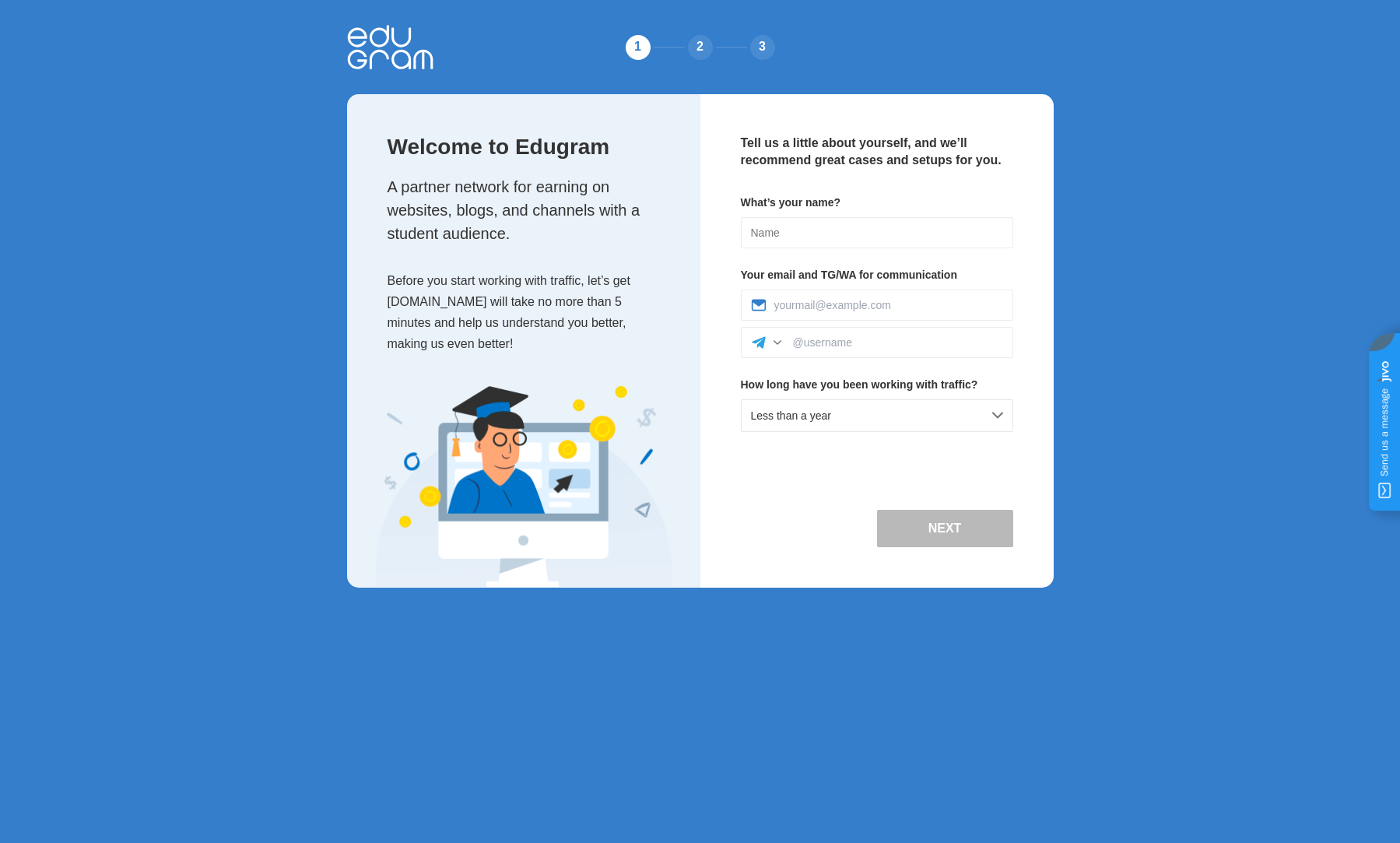 scroll, scrollTop: 0, scrollLeft: 0, axis: both 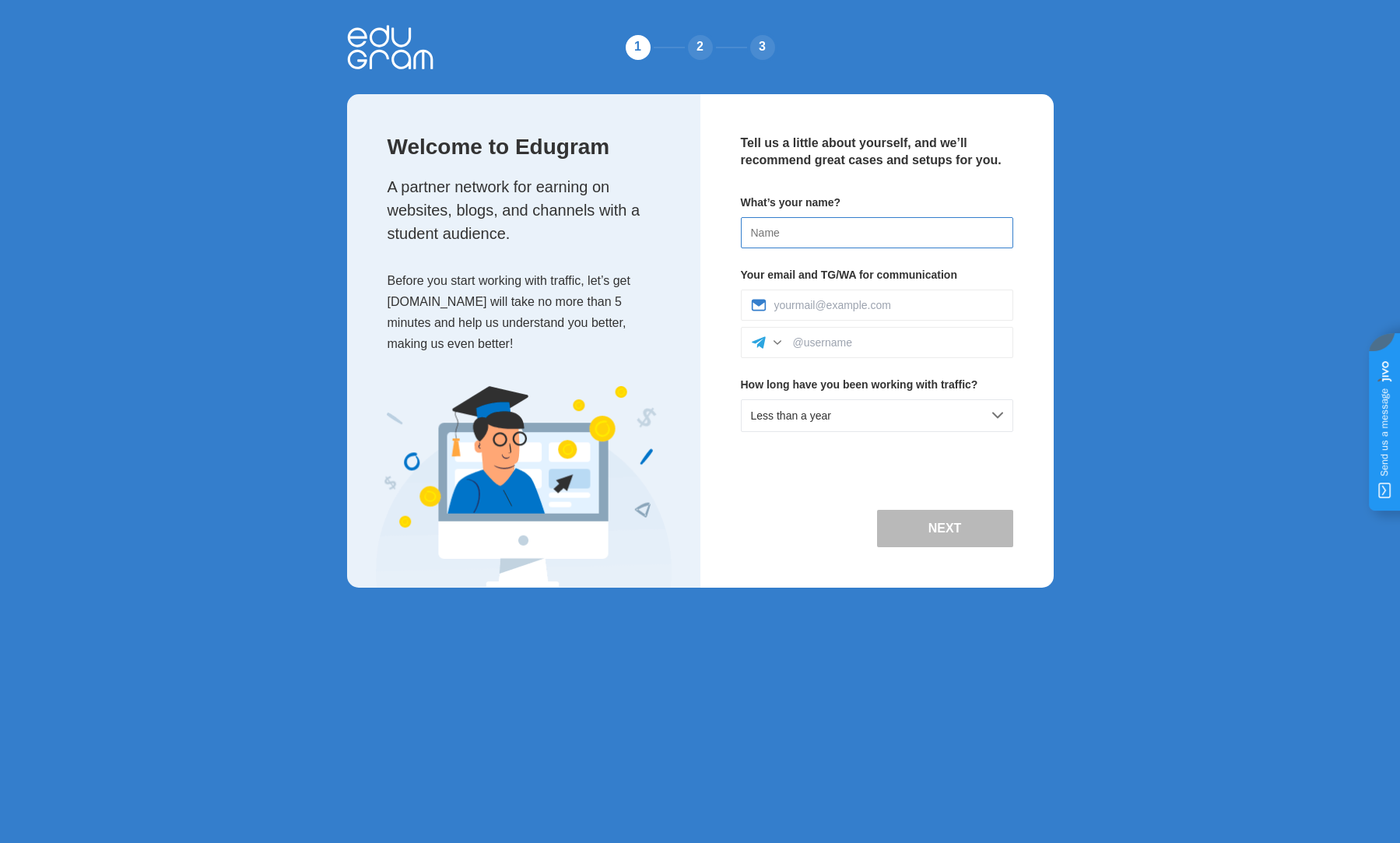 click at bounding box center [877, 233] 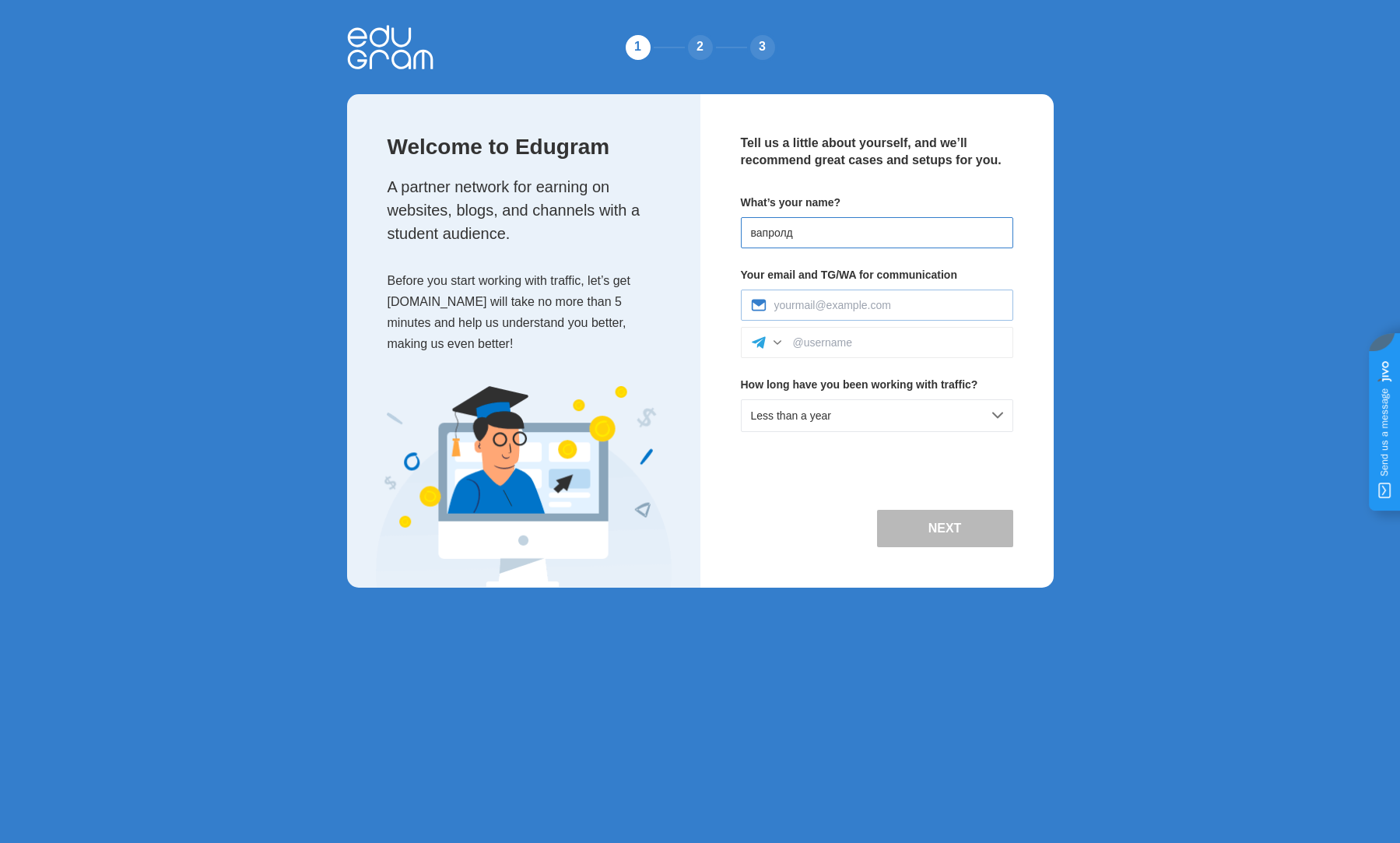 type on "вапролд" 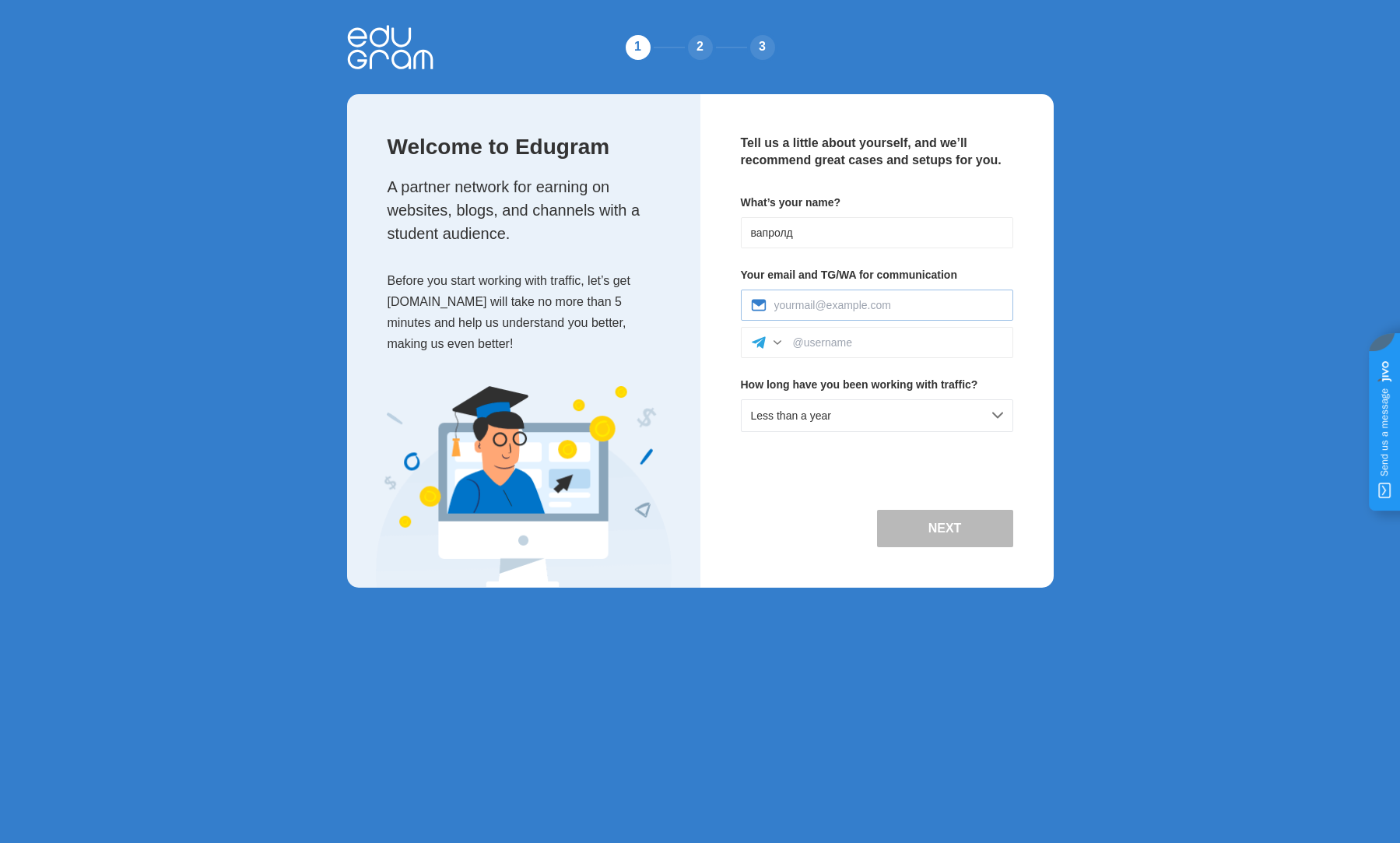click at bounding box center [877, 305] 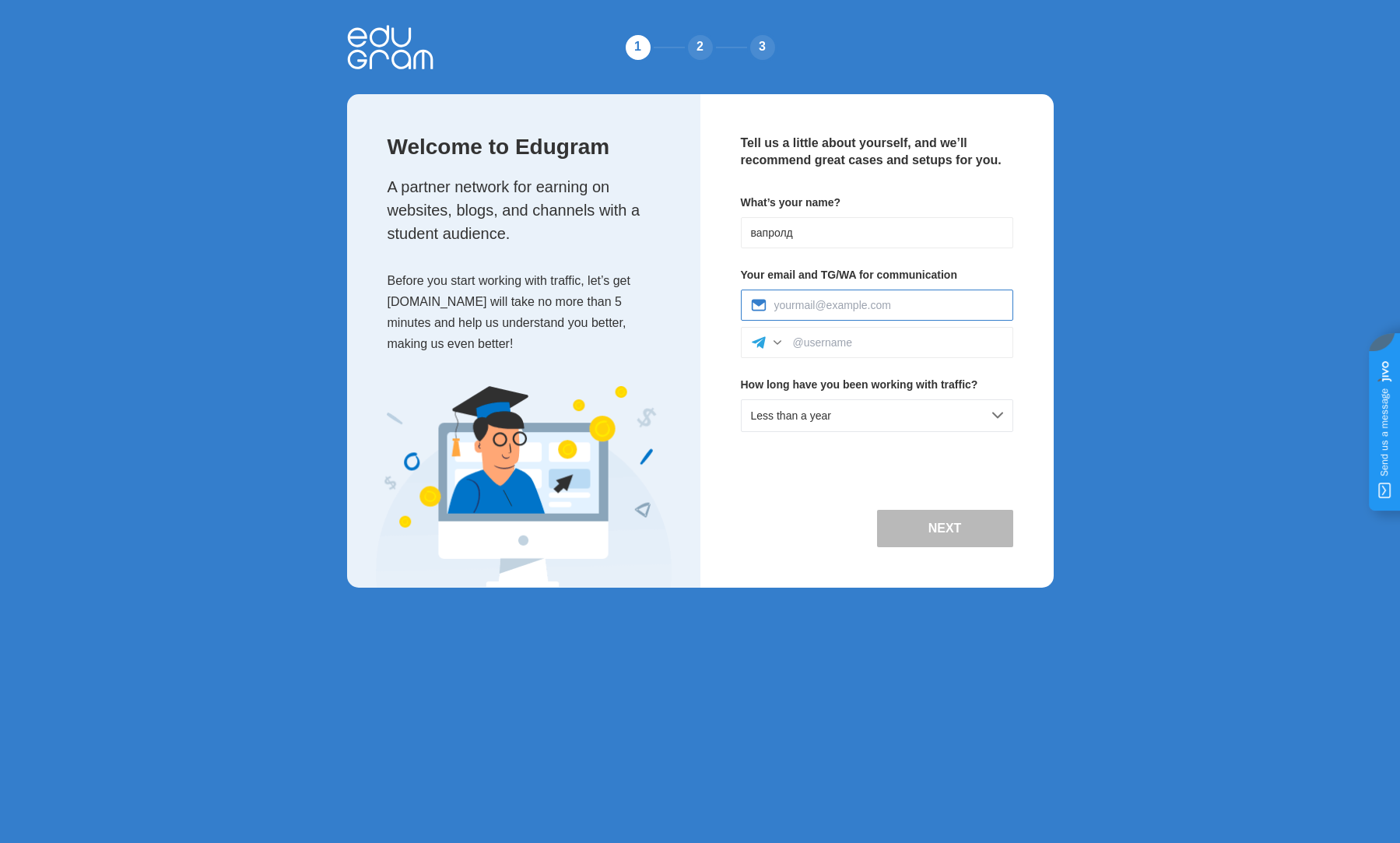 click at bounding box center (889, 305) 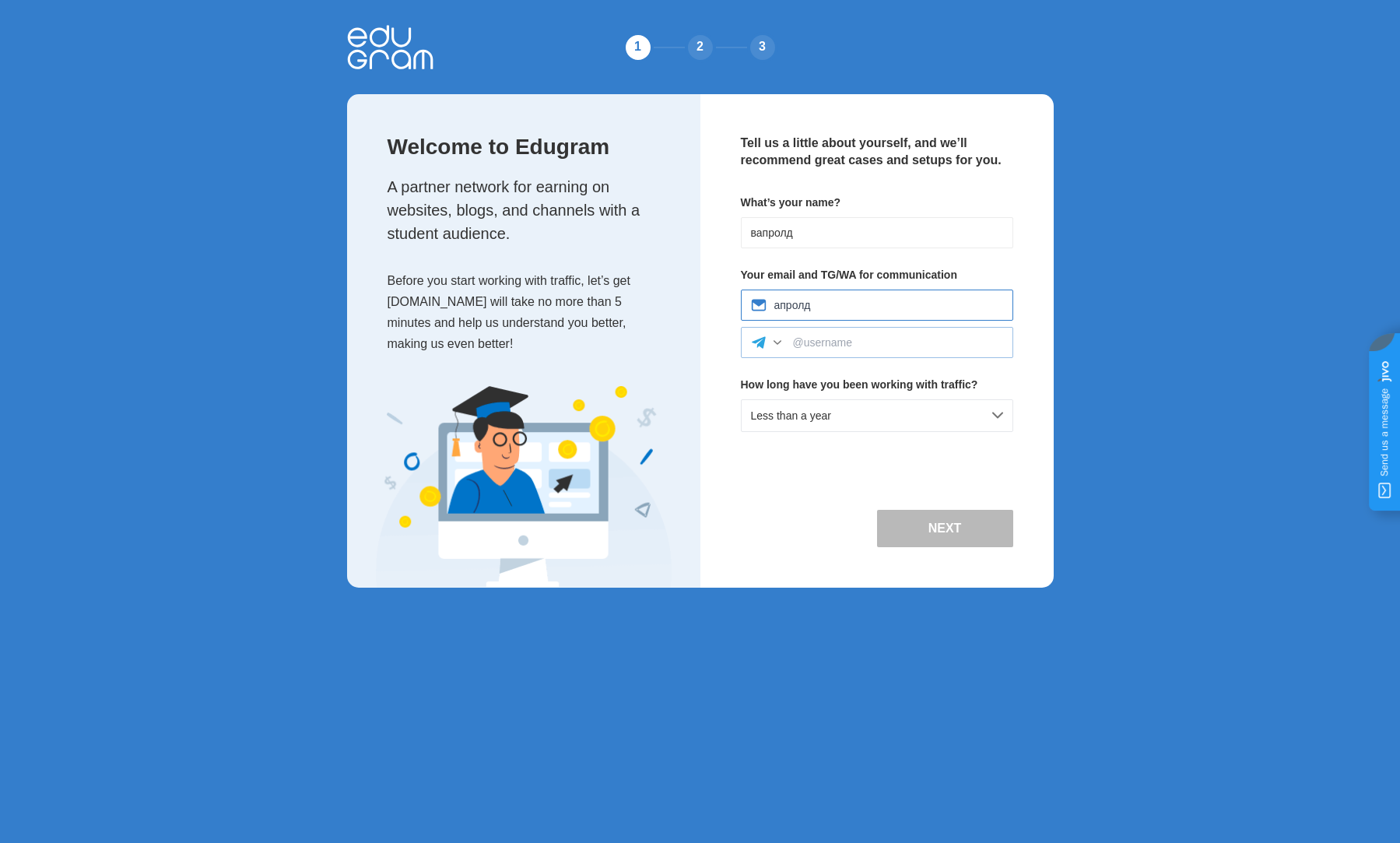 type on "апролд" 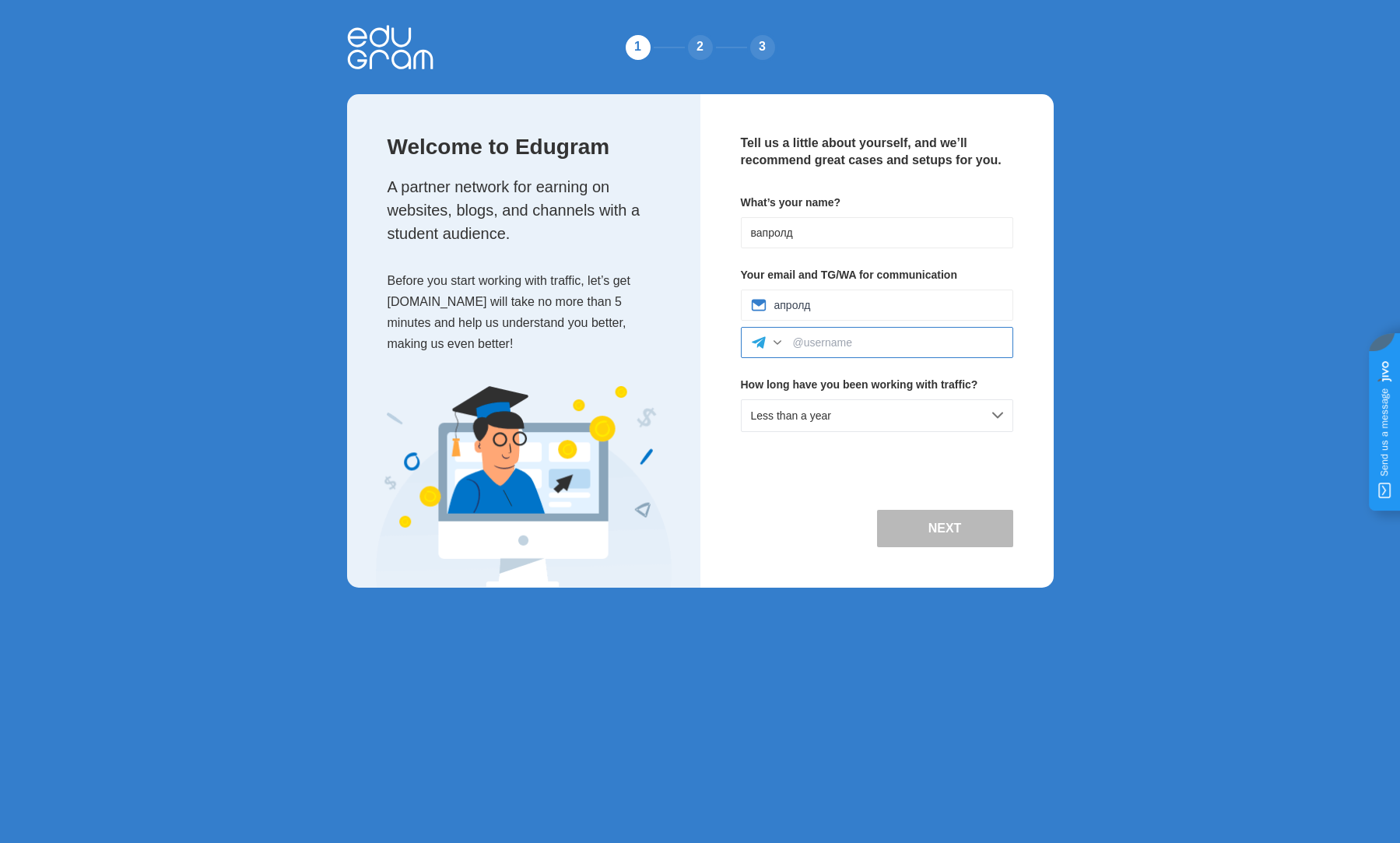 click at bounding box center [898, 342] 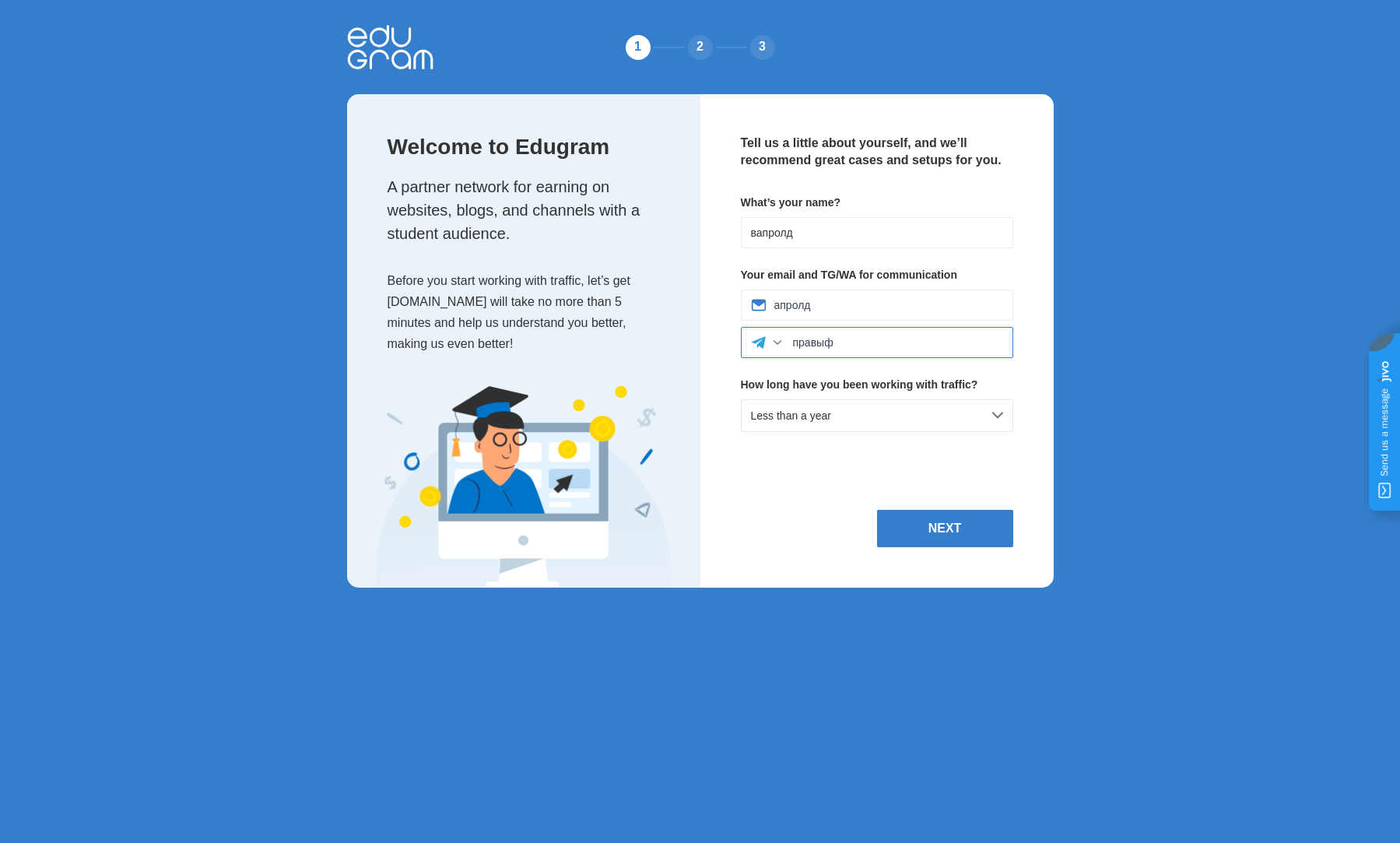 type on "правыф" 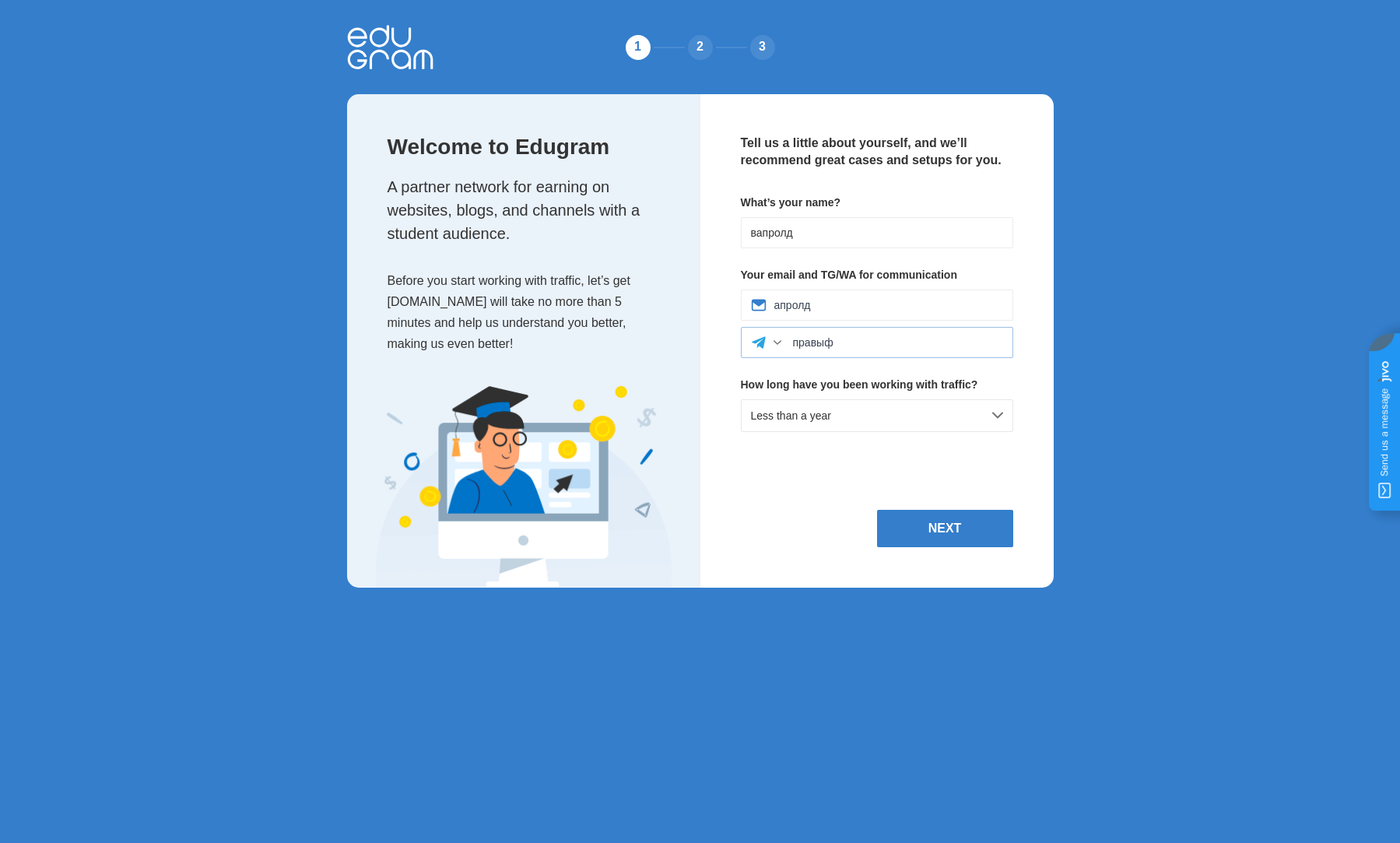 click 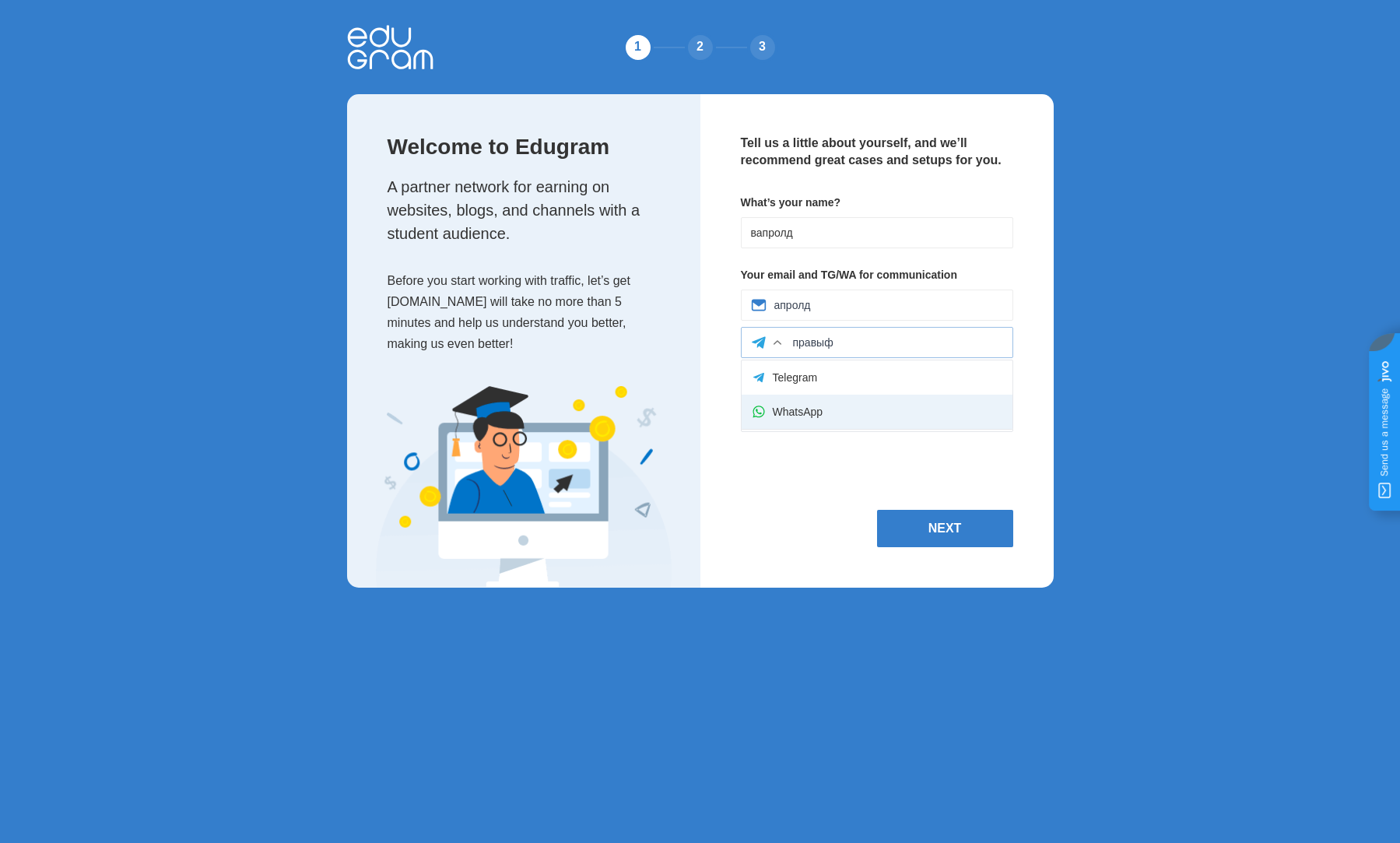 click on "WhatsApp" at bounding box center (877, 412) 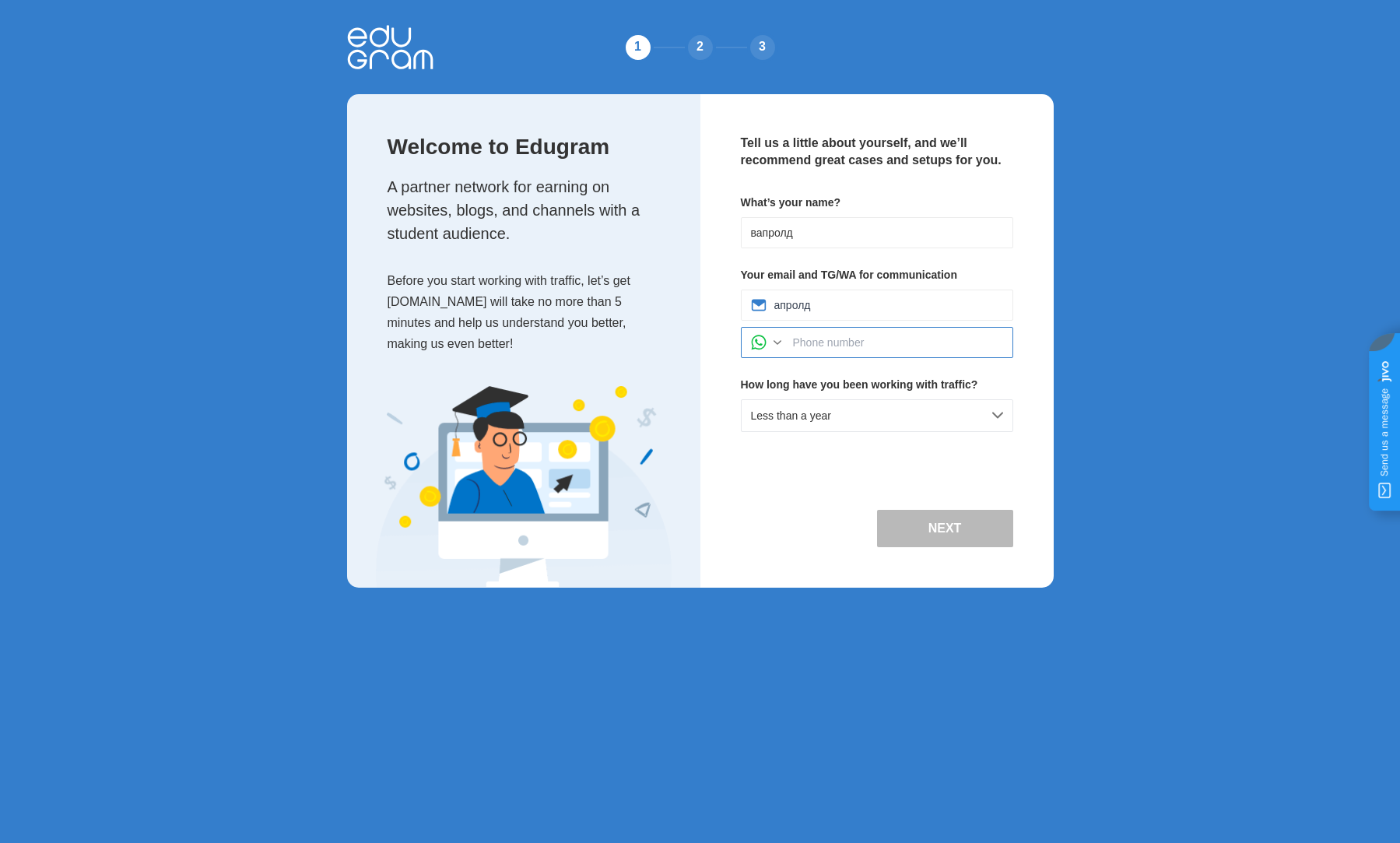 click at bounding box center (898, 342) 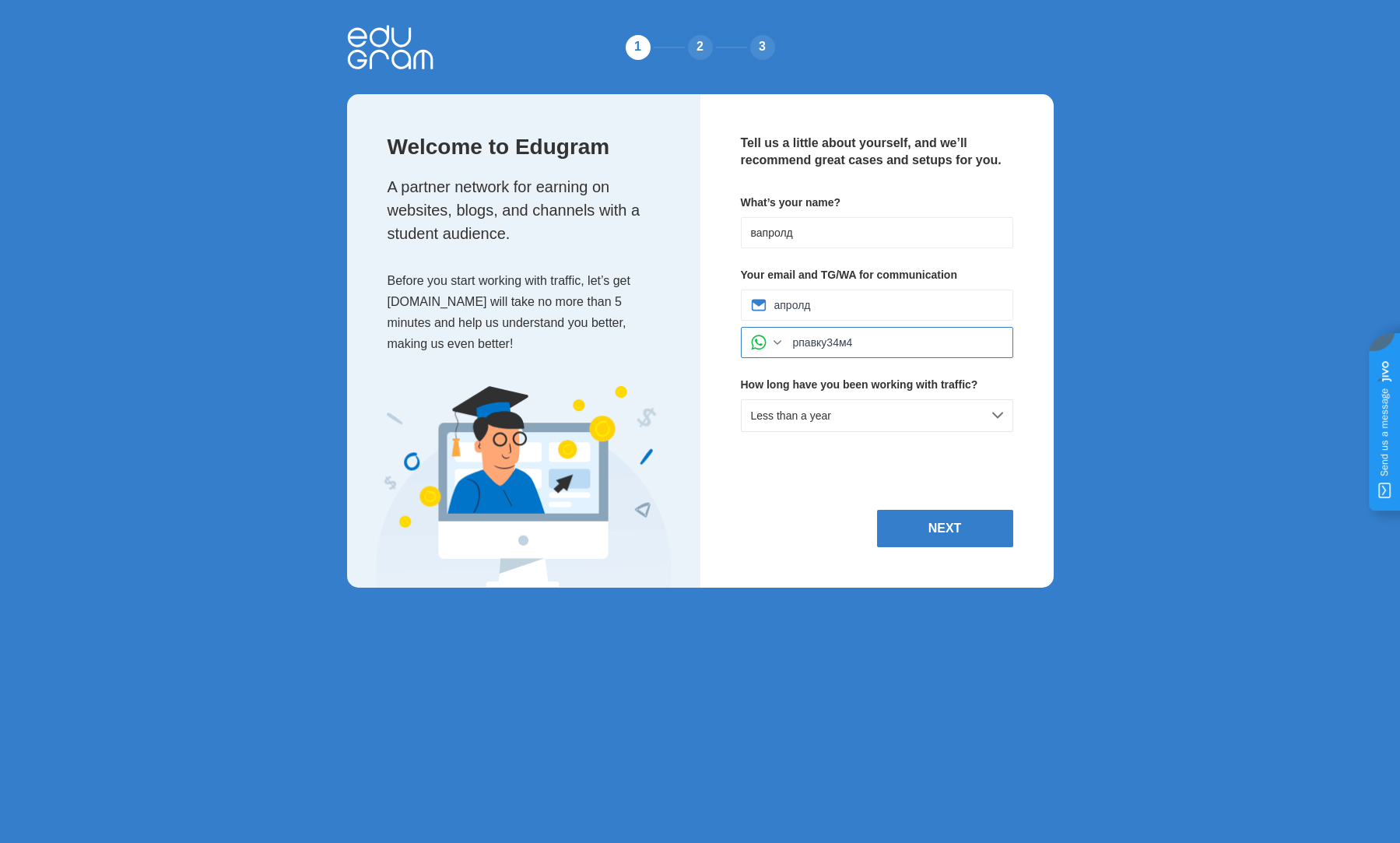 type on "рпавку34м4" 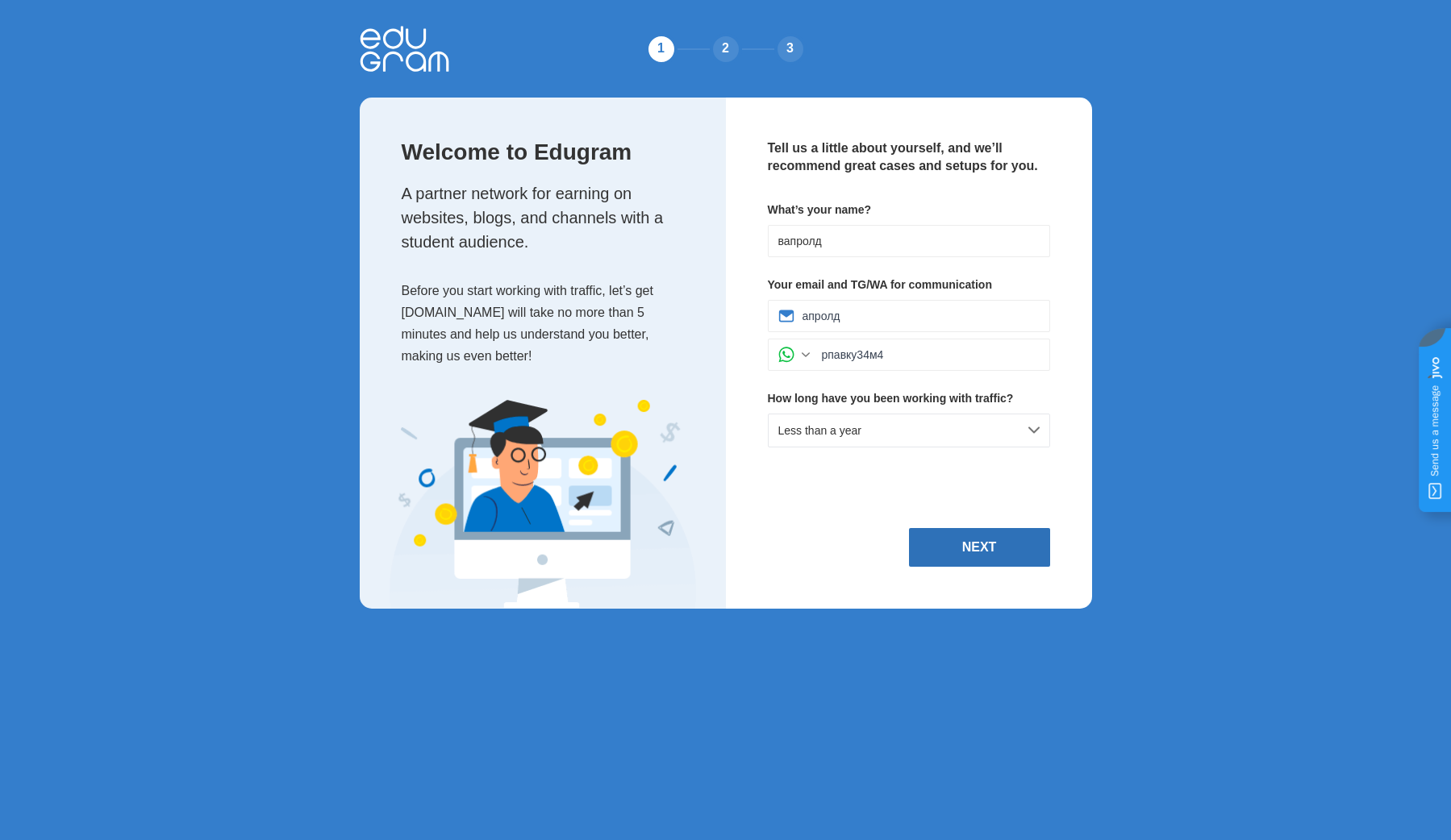 click on "Next" at bounding box center (979, 547) 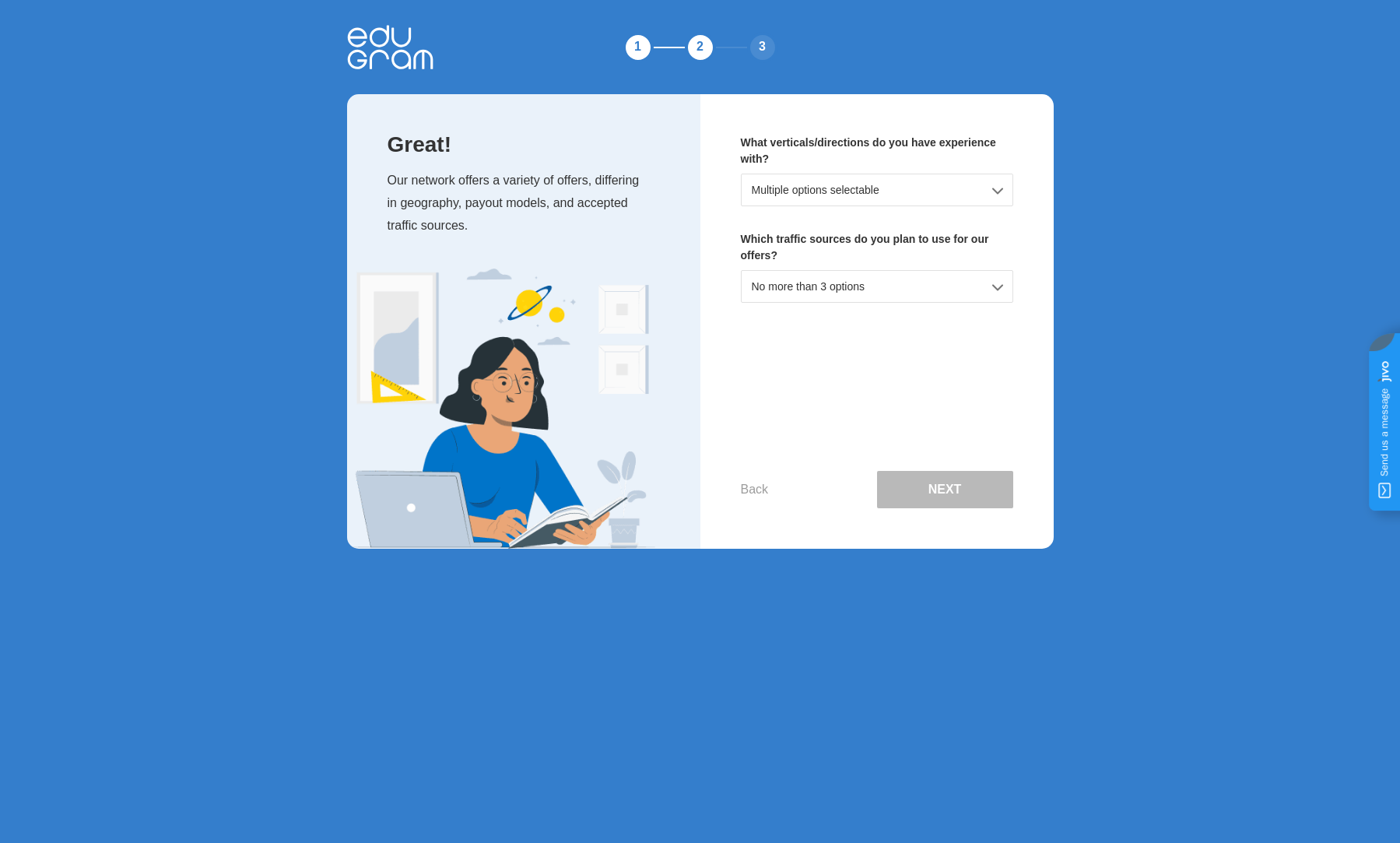 click on "Multiple options selectable" at bounding box center [877, 190] 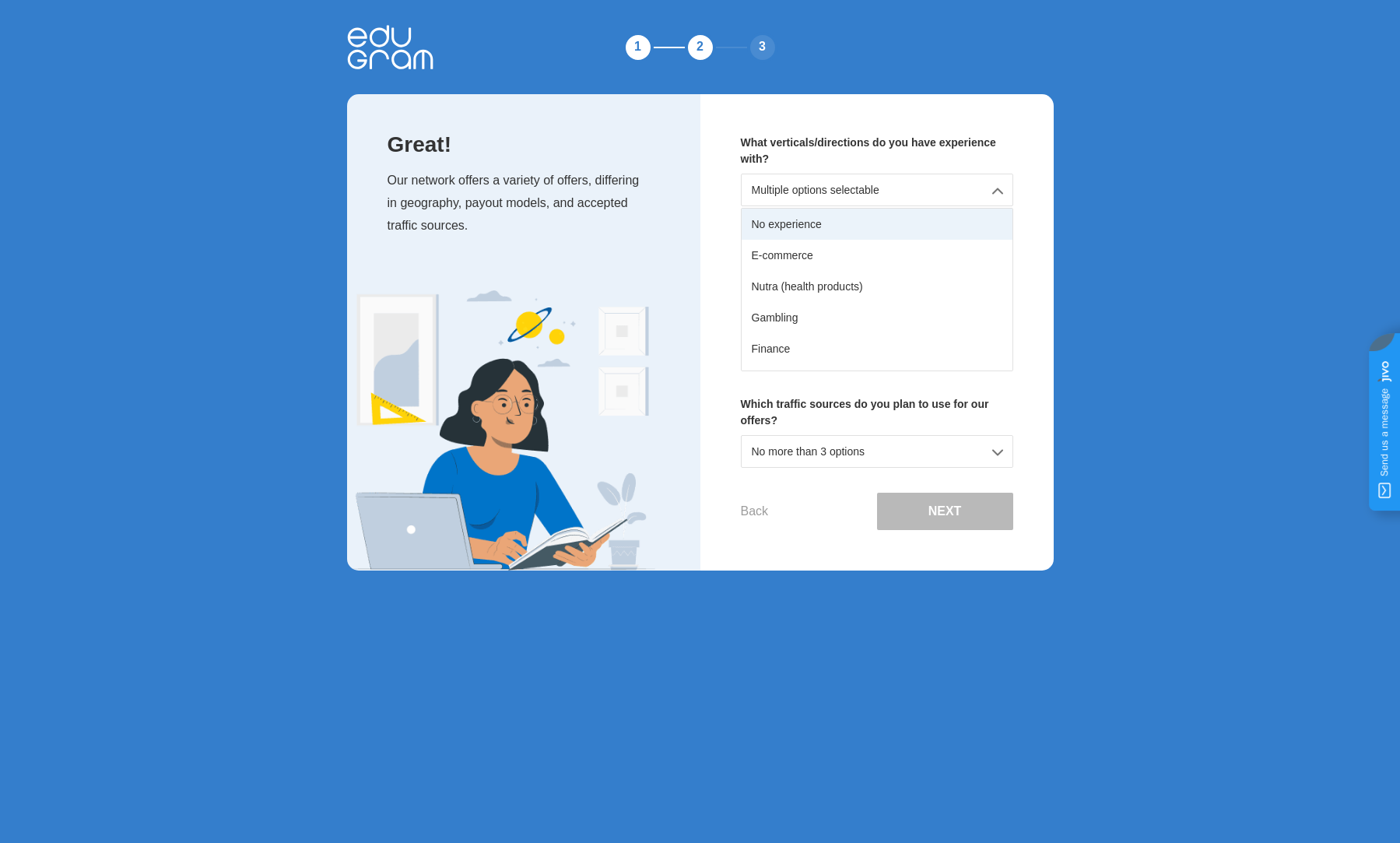 click on "No experience" at bounding box center [877, 224] 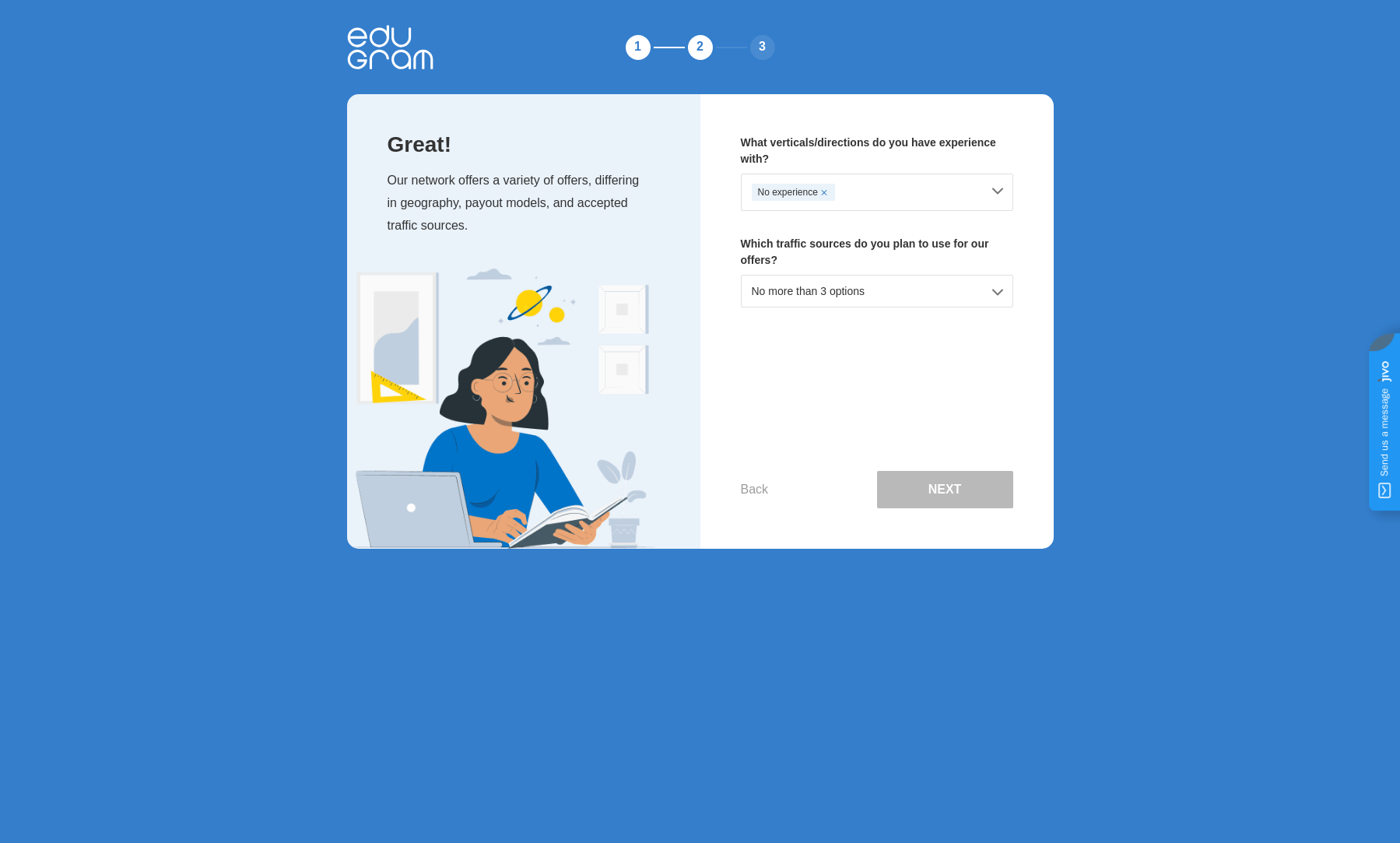 click on "No more than 3 options" at bounding box center [877, 291] 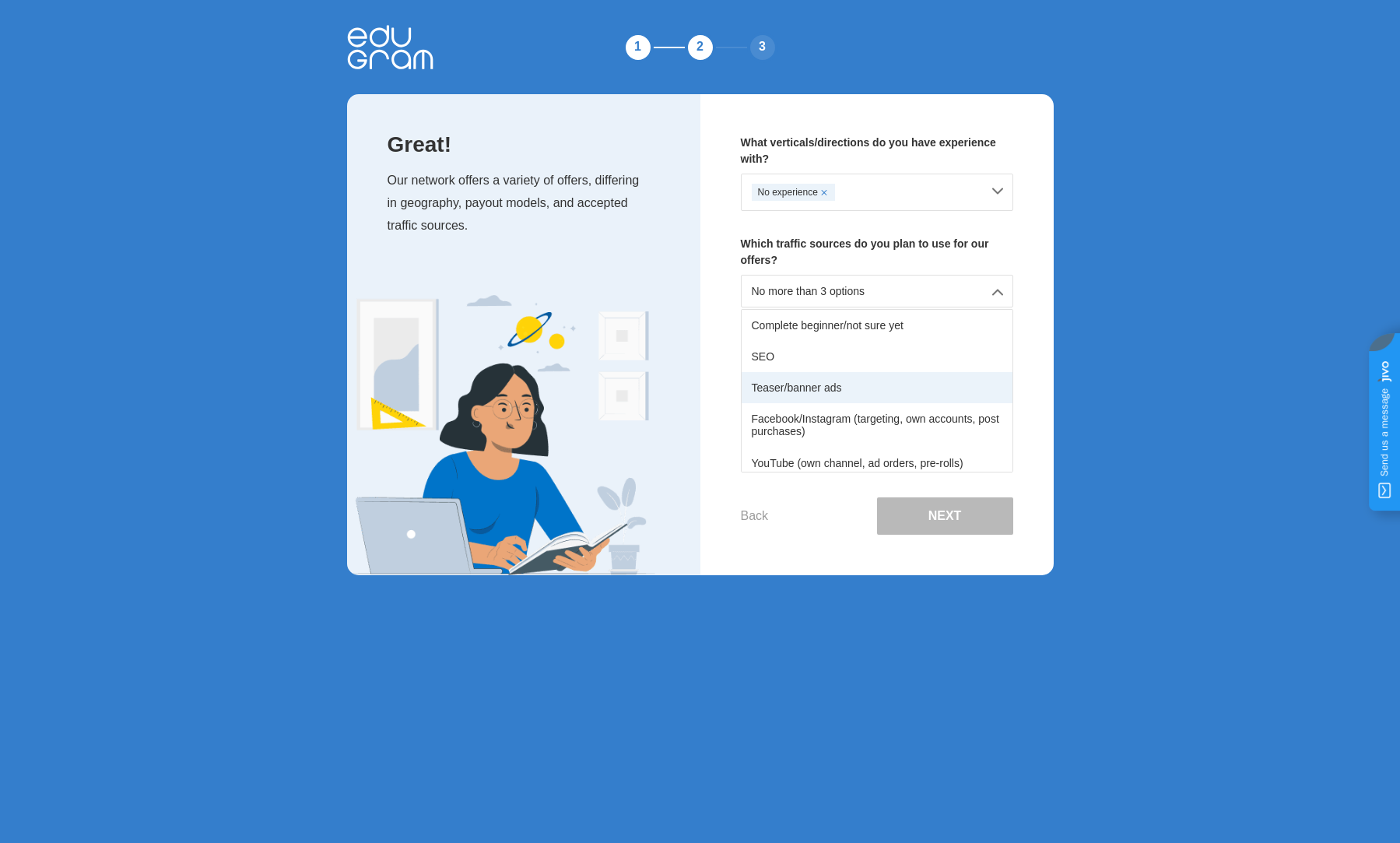 click on "Teaser/banner ads" at bounding box center [877, 388] 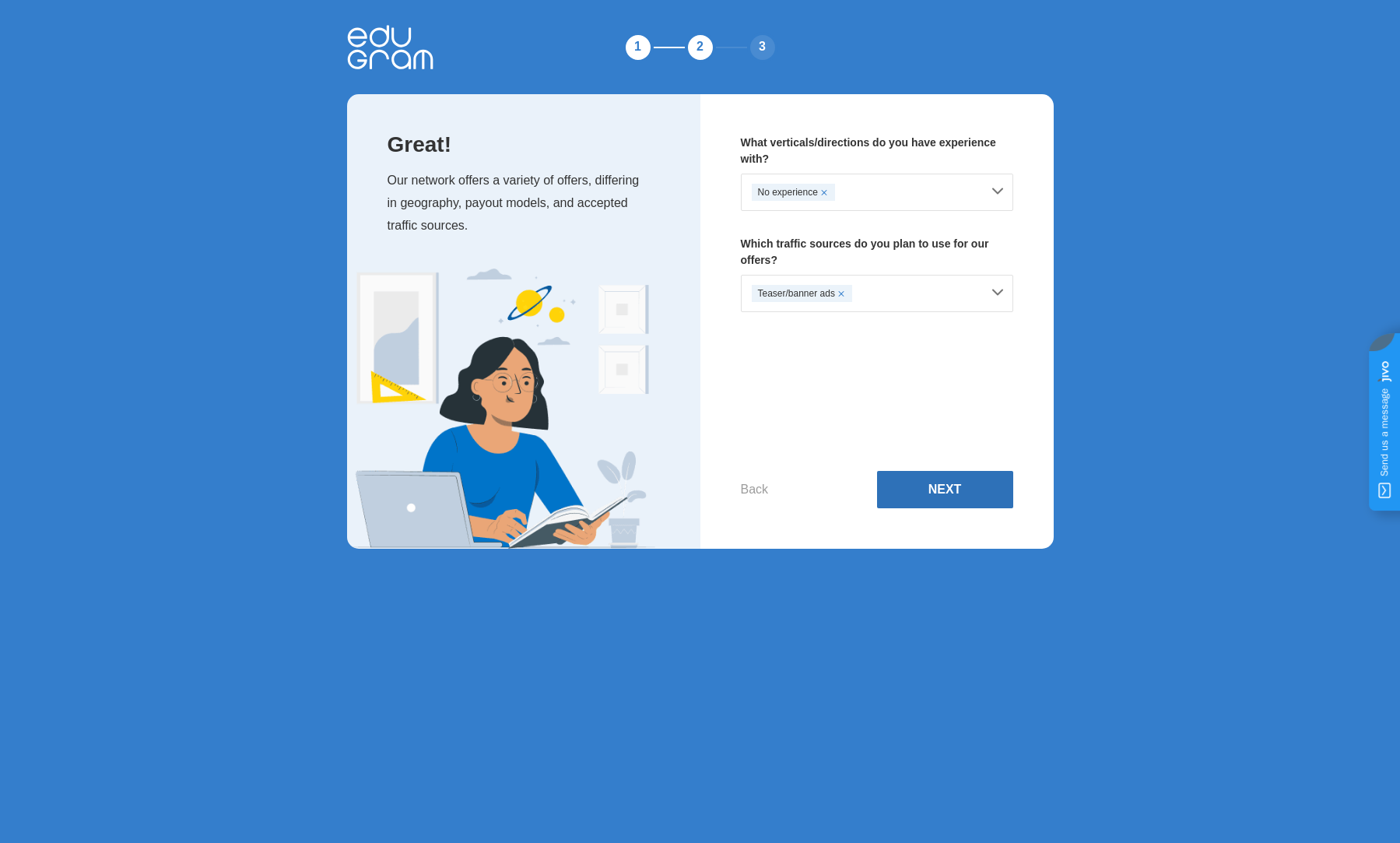 click on "Next" at bounding box center (945, 490) 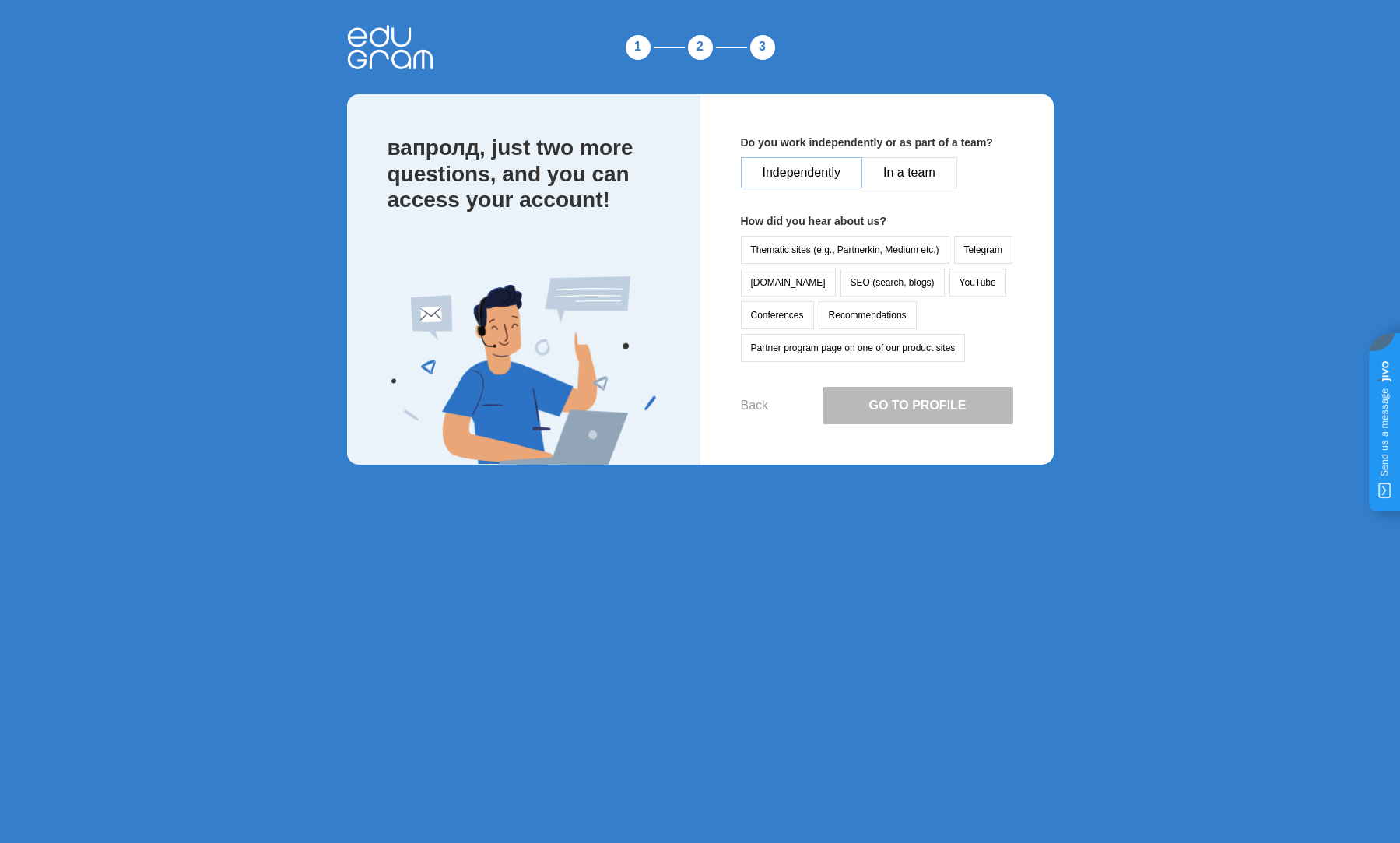 click on "Independently" at bounding box center (802, 173) 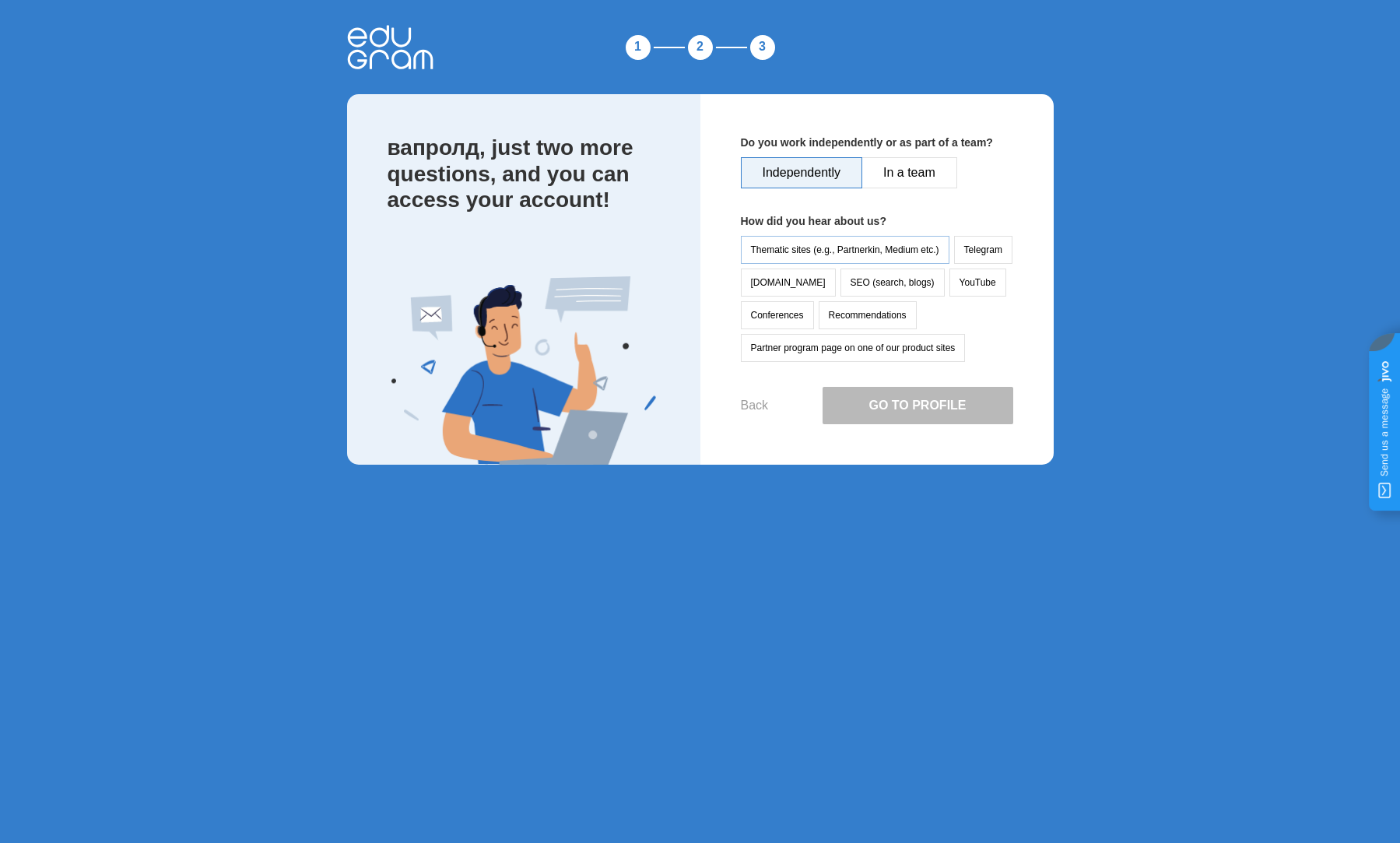 click on "Thematic sites (e.g., Partnerkin, Medium etc.)" at bounding box center (845, 250) 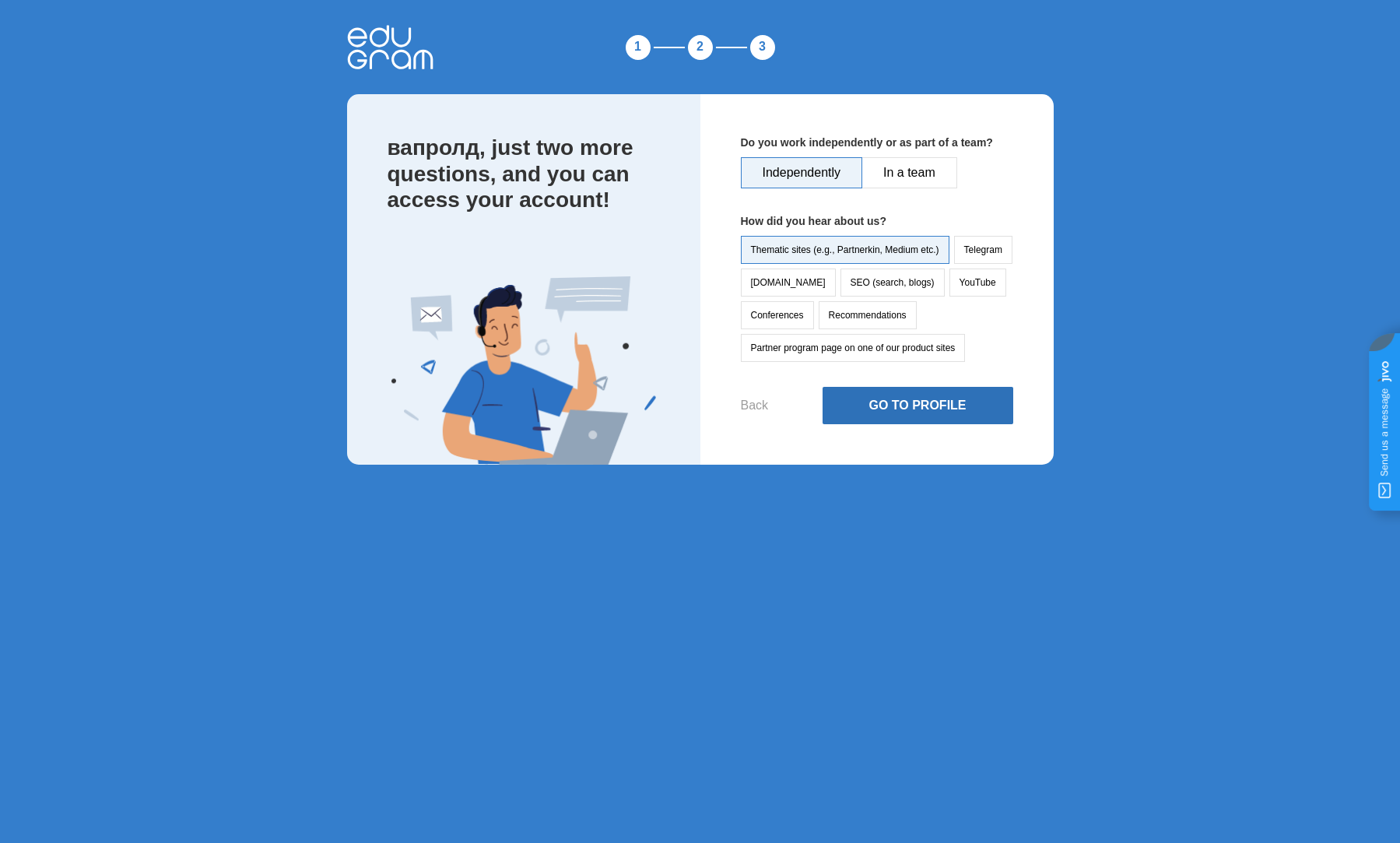 drag, startPoint x: 862, startPoint y: 424, endPoint x: 865, endPoint y: 406, distance: 18.248288 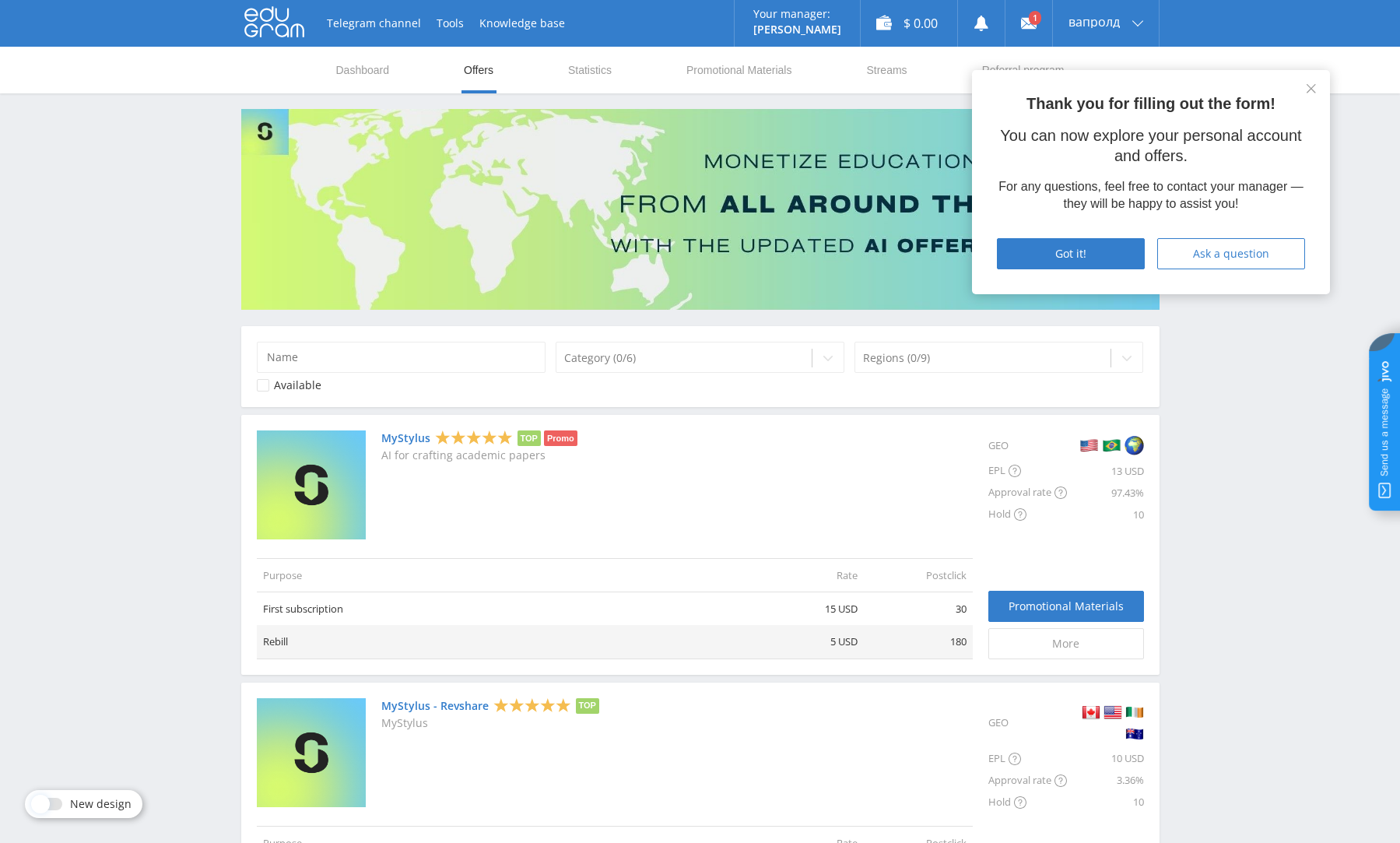 scroll, scrollTop: 0, scrollLeft: 0, axis: both 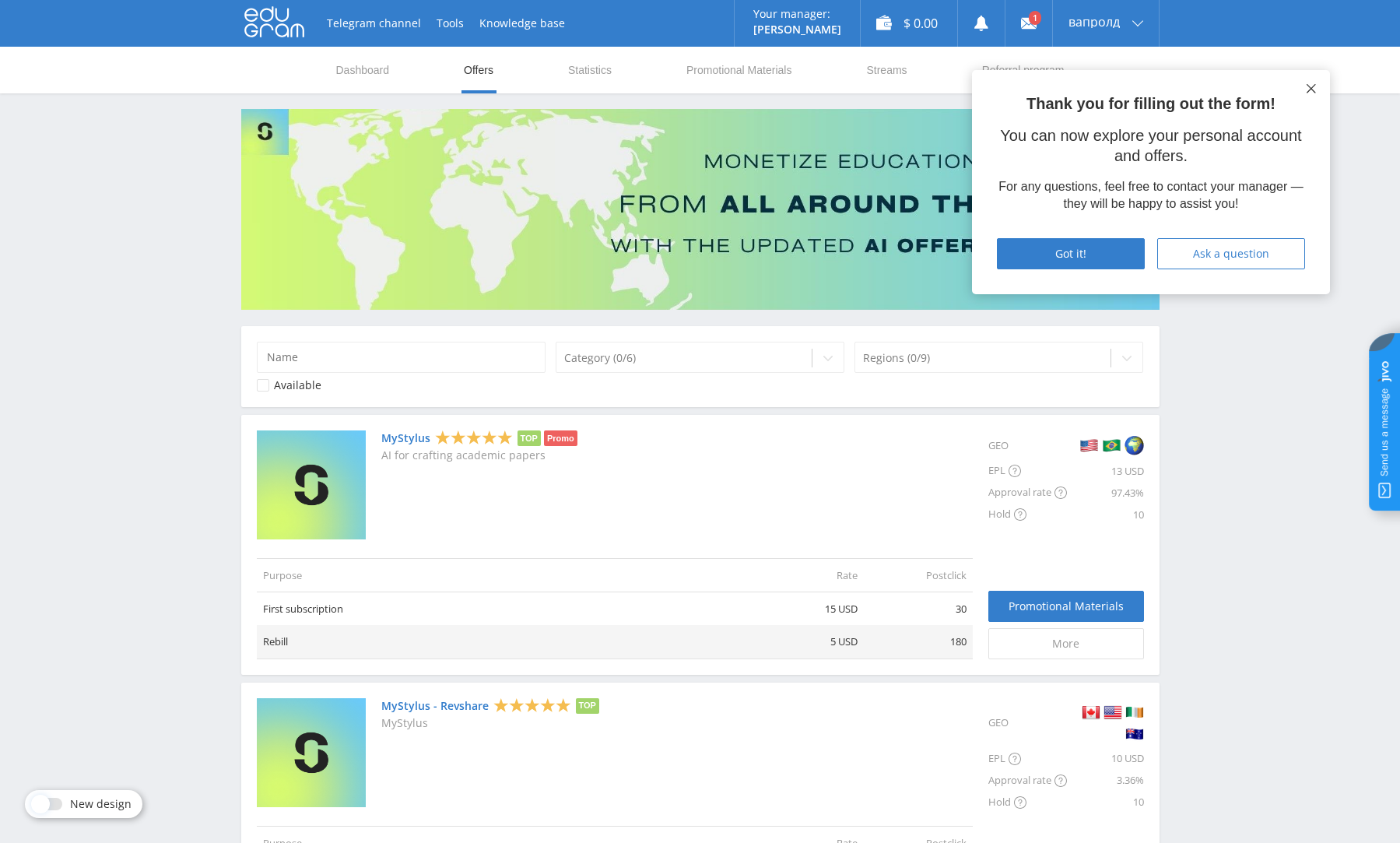 click 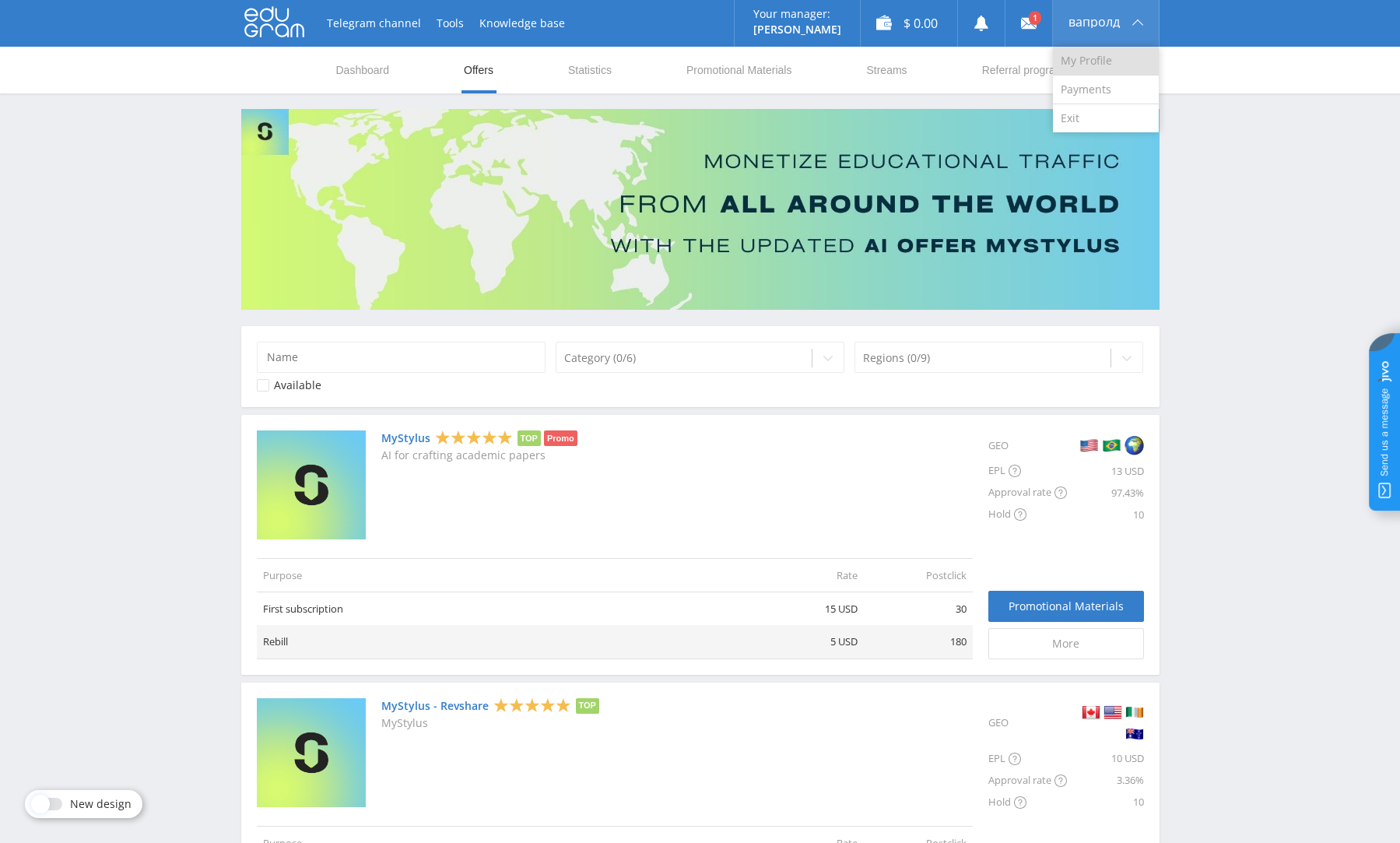click on "My Profile" at bounding box center (1106, 61) 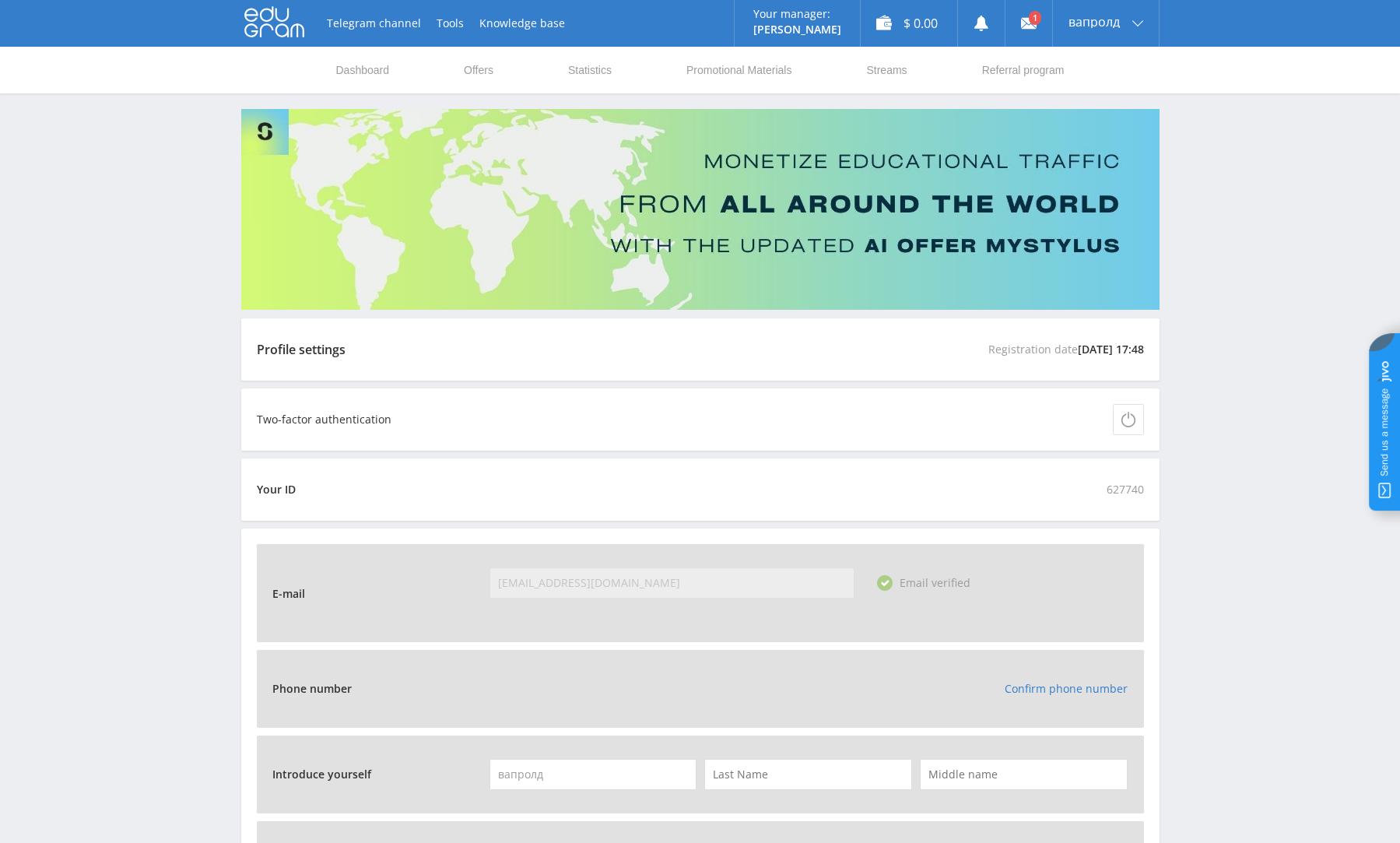 scroll, scrollTop: 0, scrollLeft: 0, axis: both 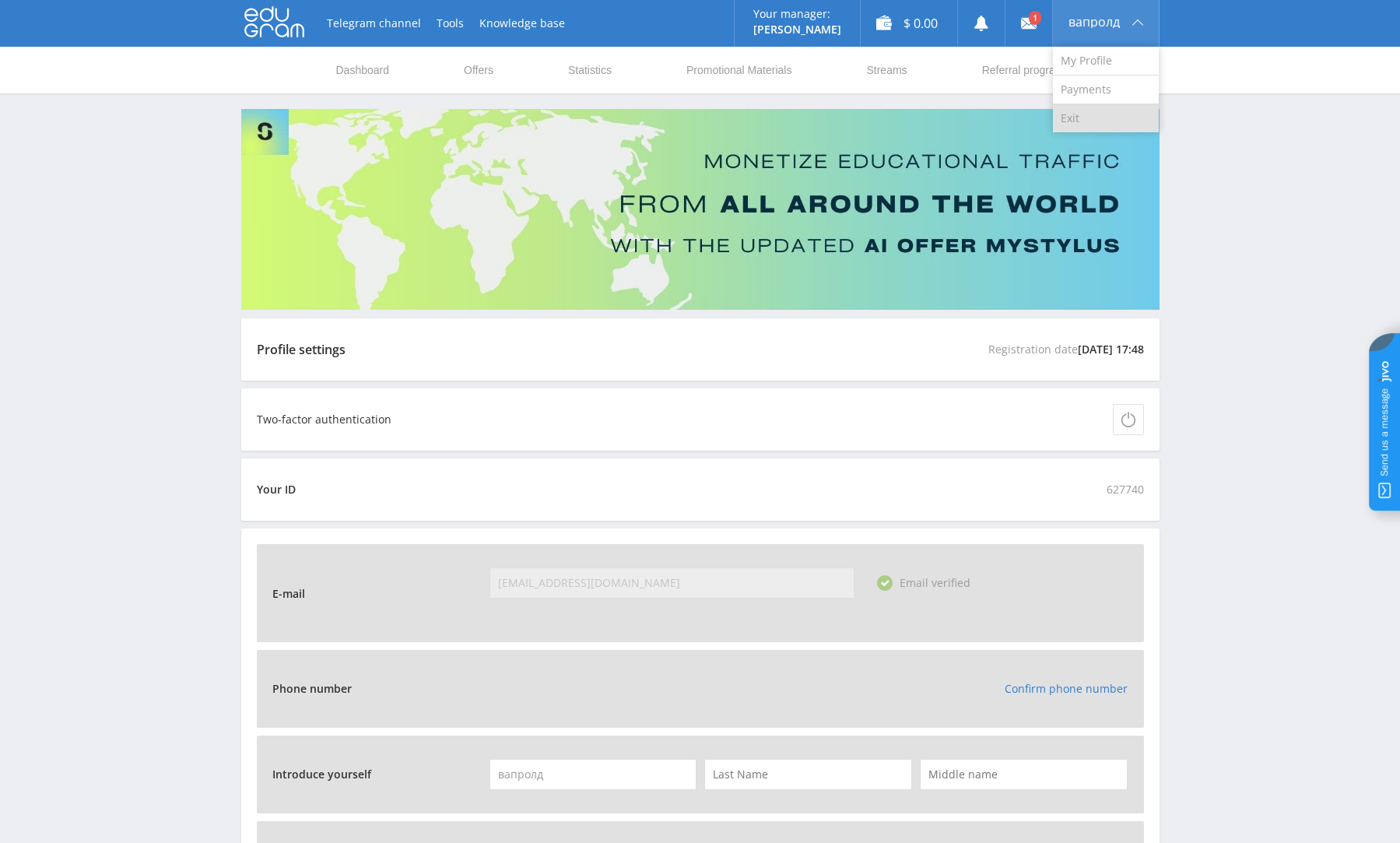 click on "Exit" at bounding box center [1106, 118] 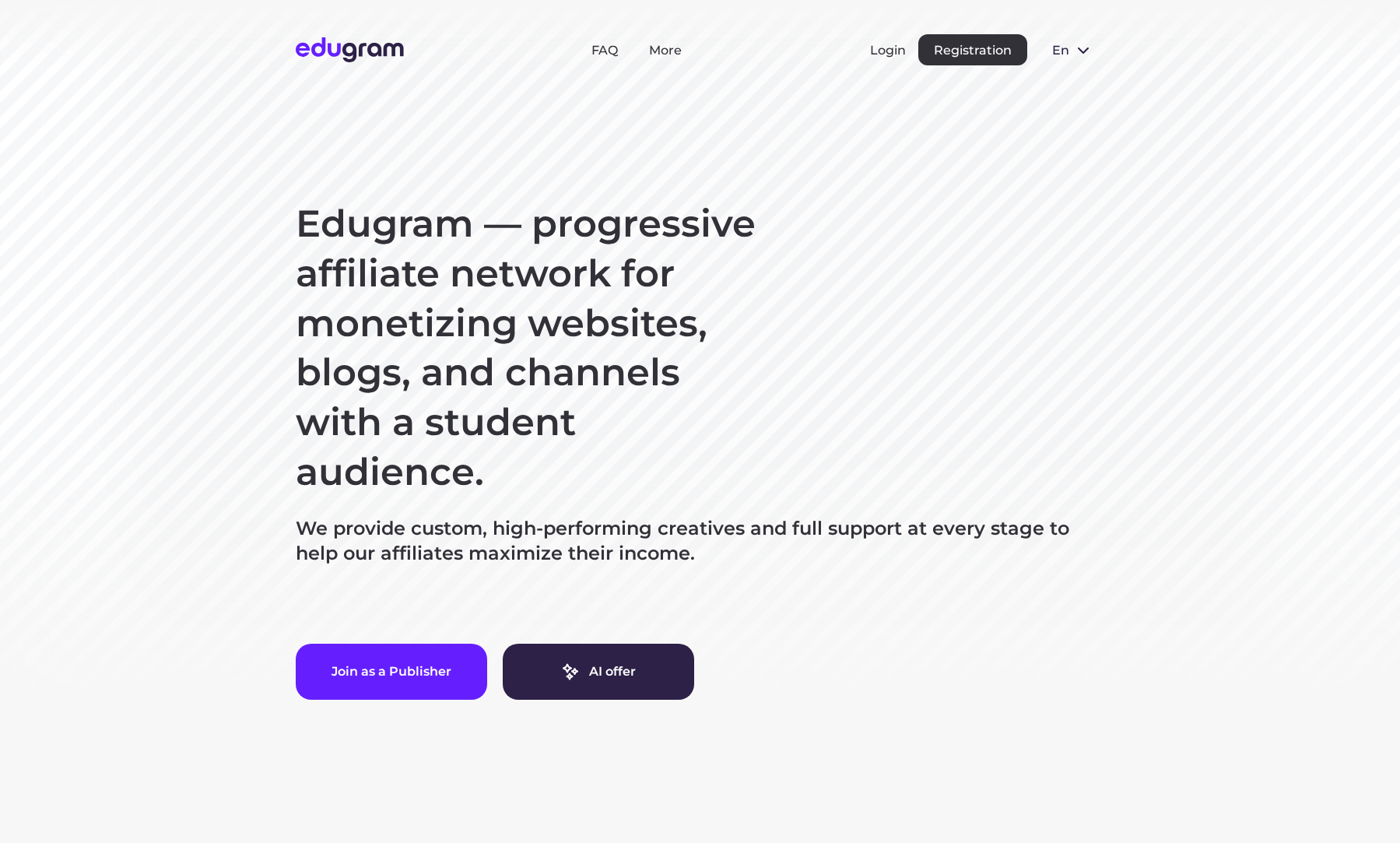 scroll, scrollTop: 0, scrollLeft: 0, axis: both 